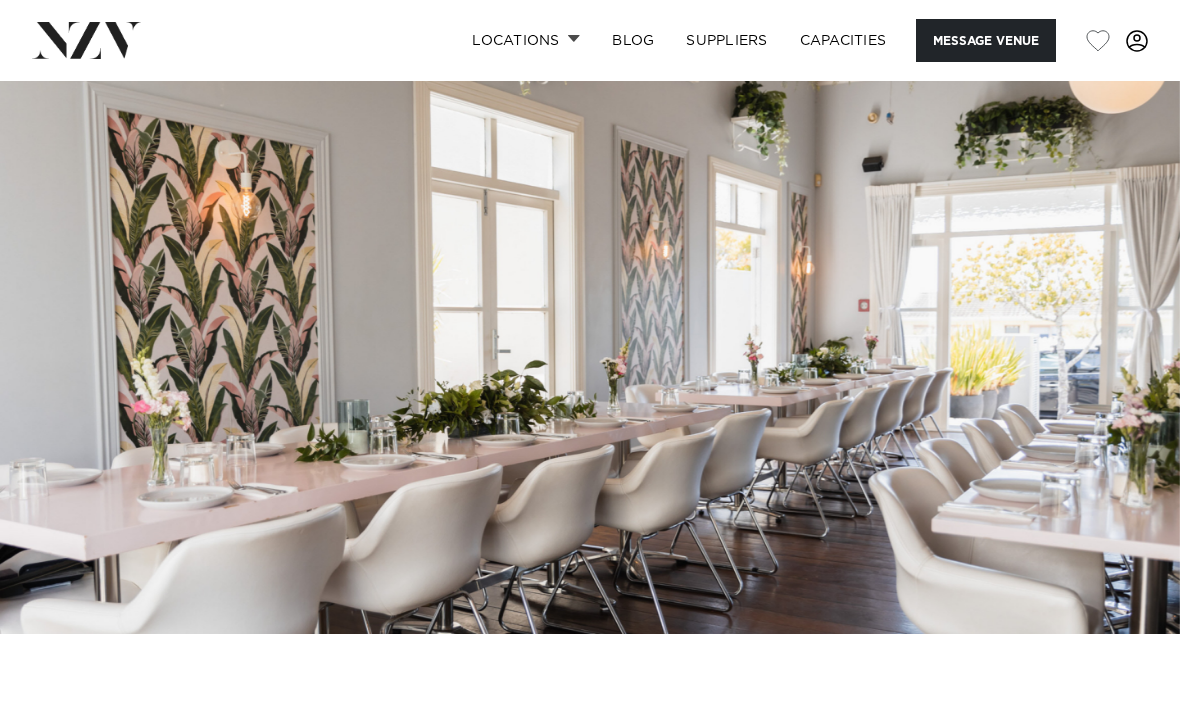 scroll, scrollTop: 176, scrollLeft: 0, axis: vertical 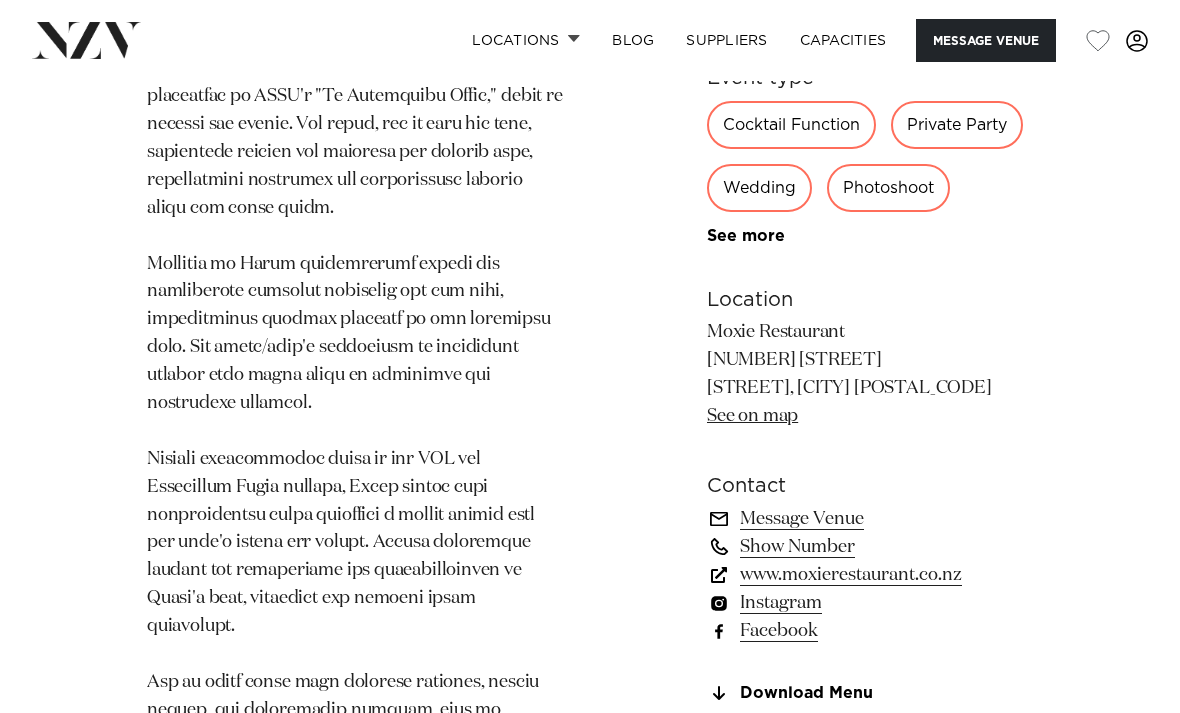 click on "Download Moxie Wedding guide & Pricing" at bounding box center [870, 736] 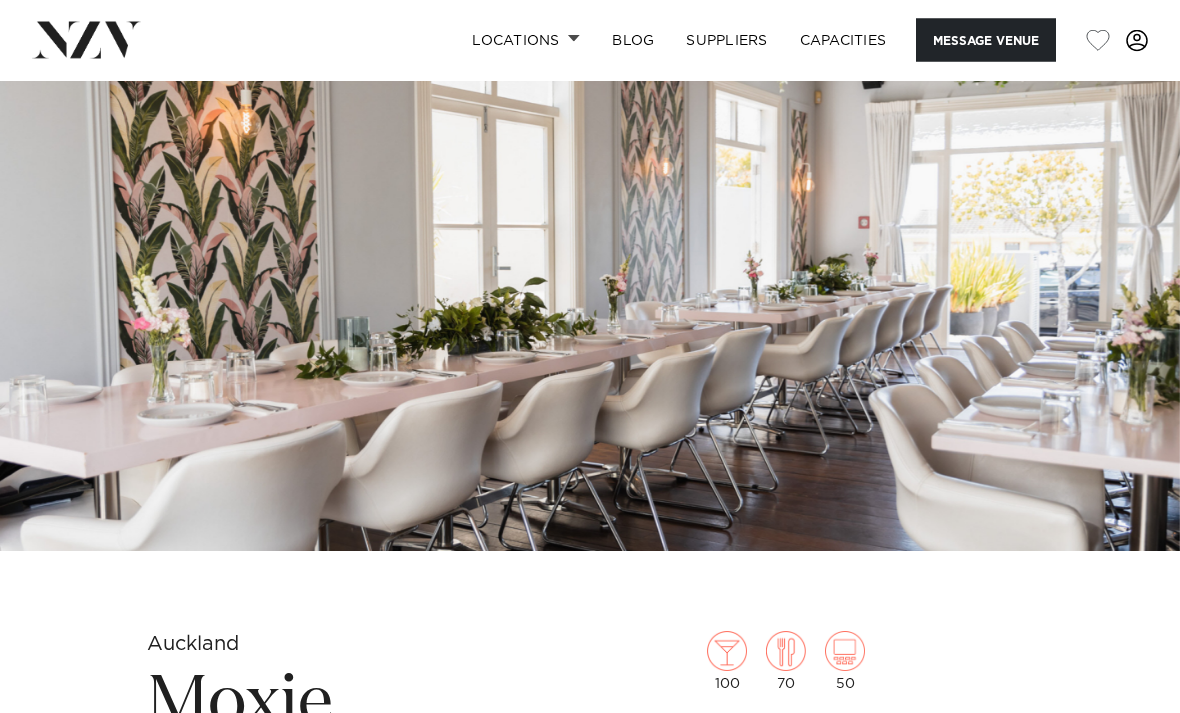 scroll, scrollTop: 0, scrollLeft: 0, axis: both 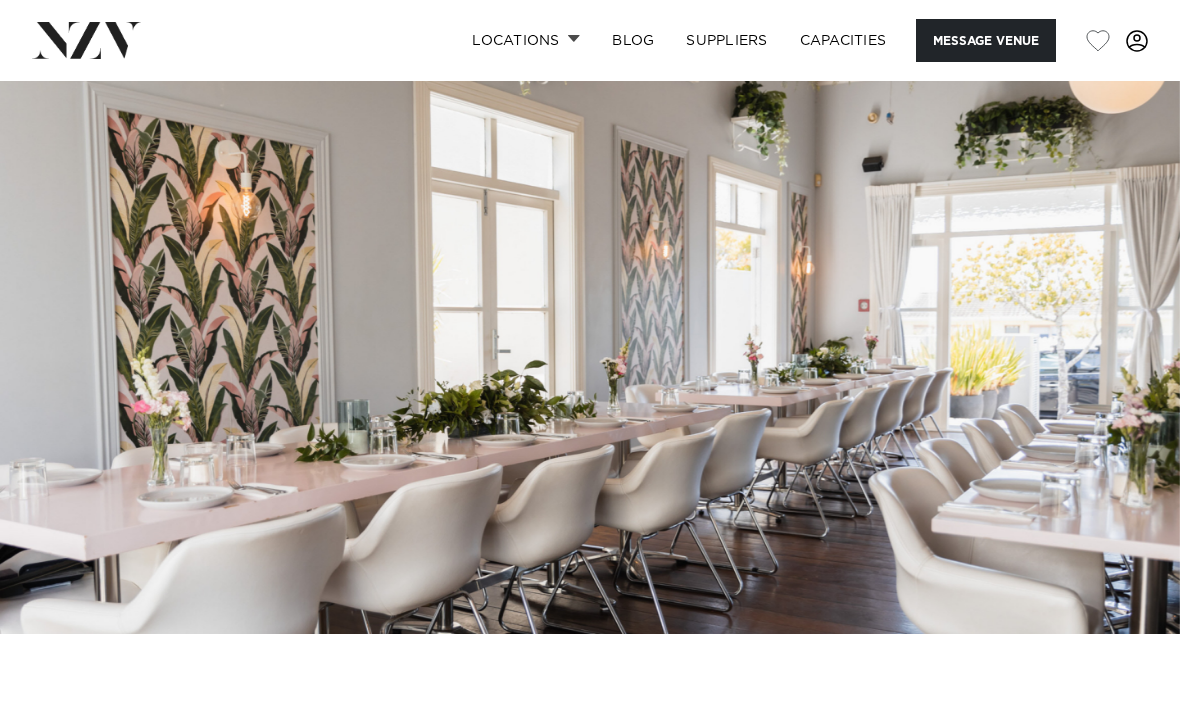 click at bounding box center (590, 357) 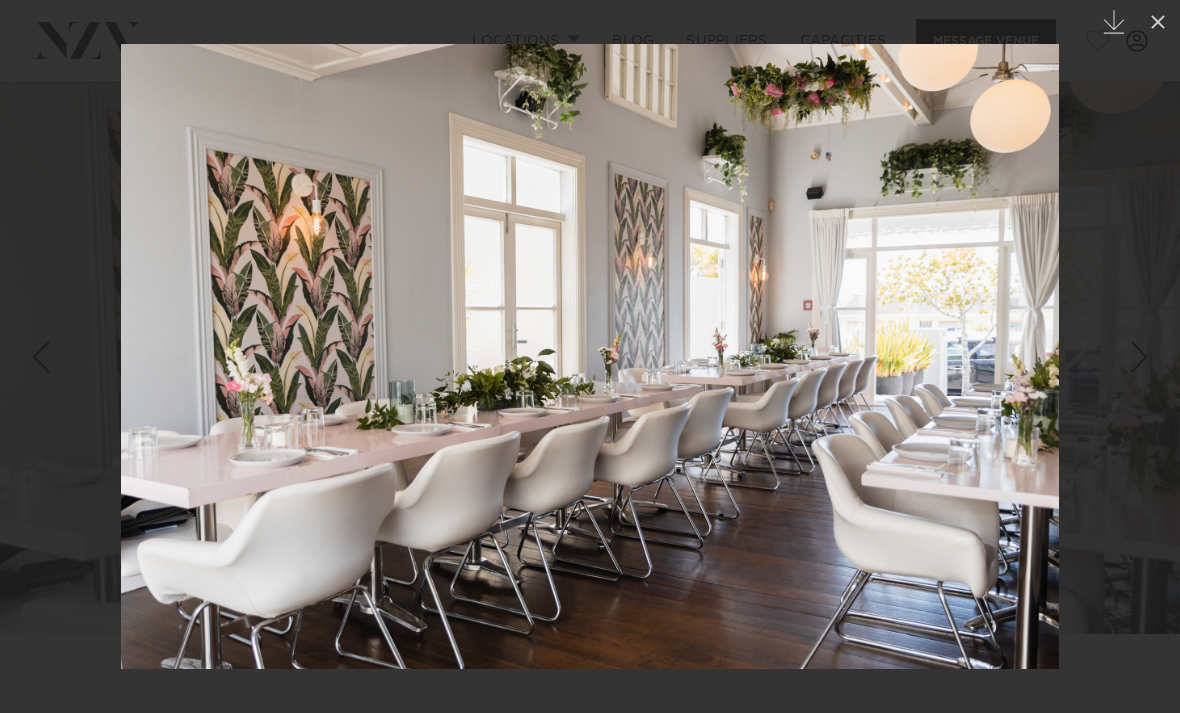 click 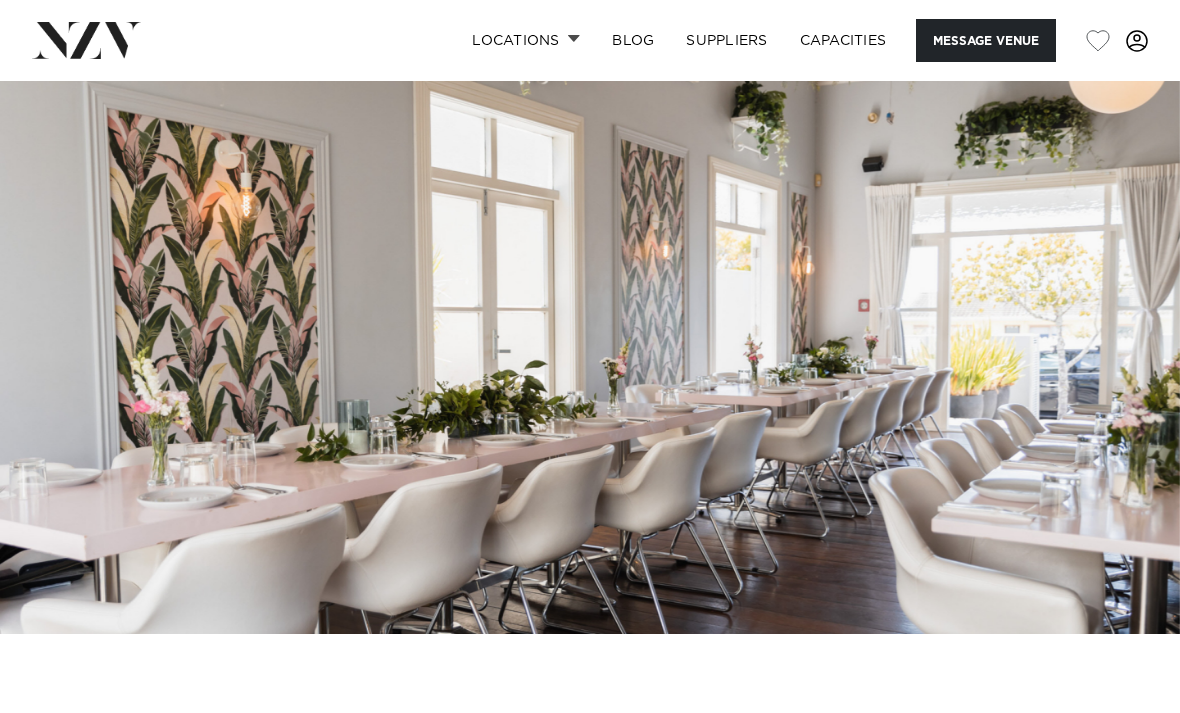 click on "Locations" at bounding box center (526, 40) 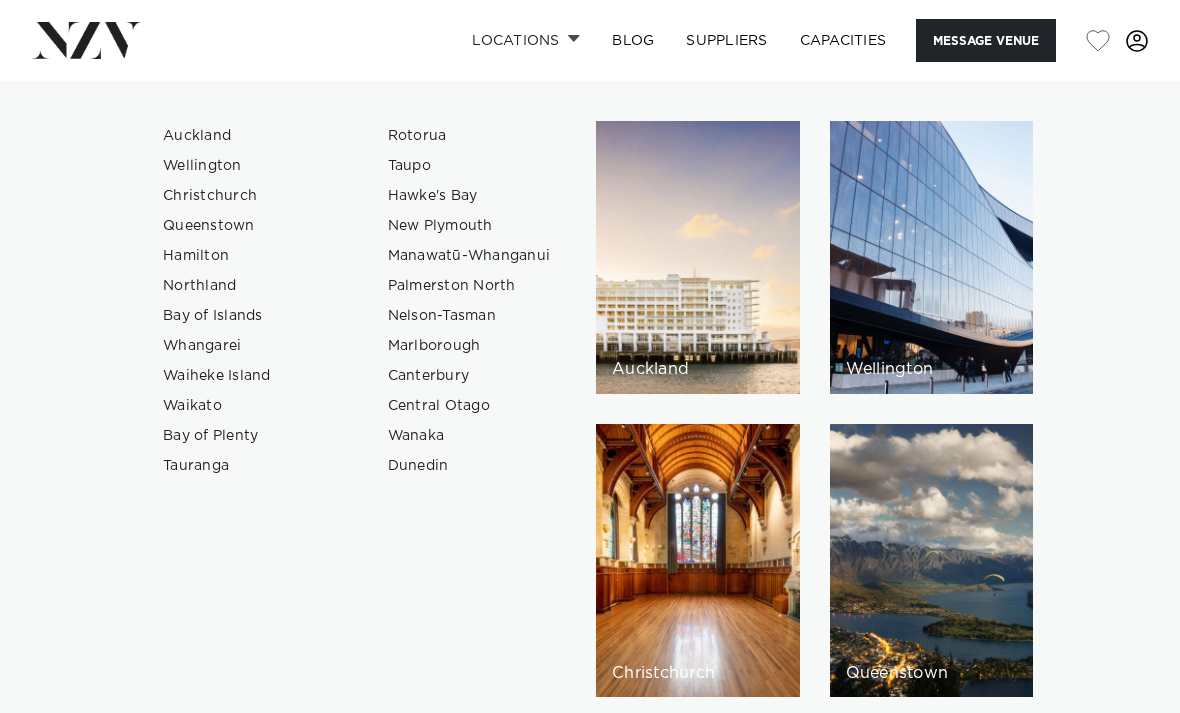 click on "Auckland" at bounding box center [244, 136] 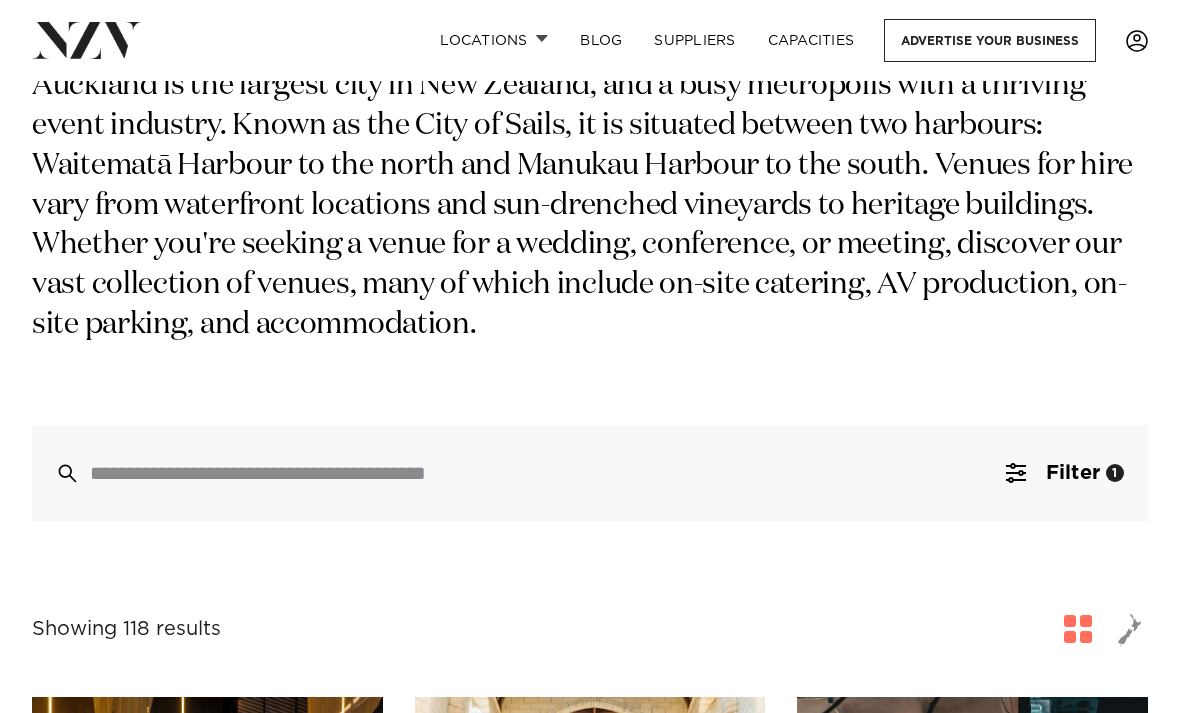 scroll, scrollTop: 0, scrollLeft: 0, axis: both 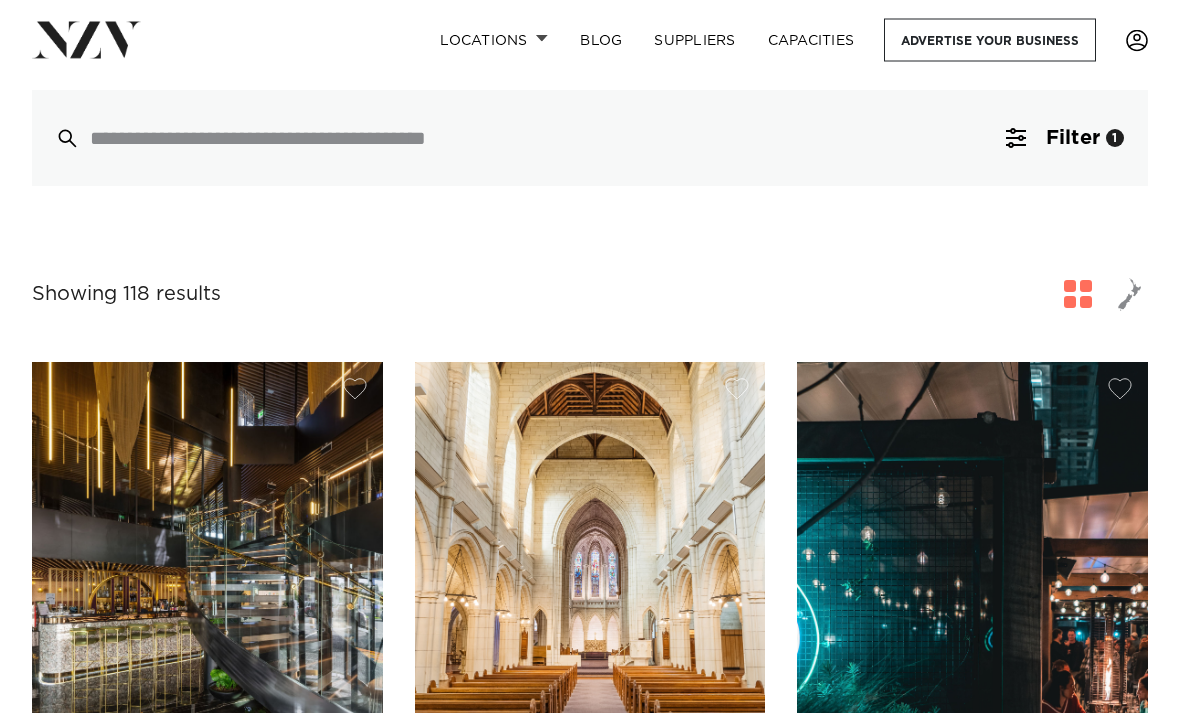 click at bounding box center [1078, 295] 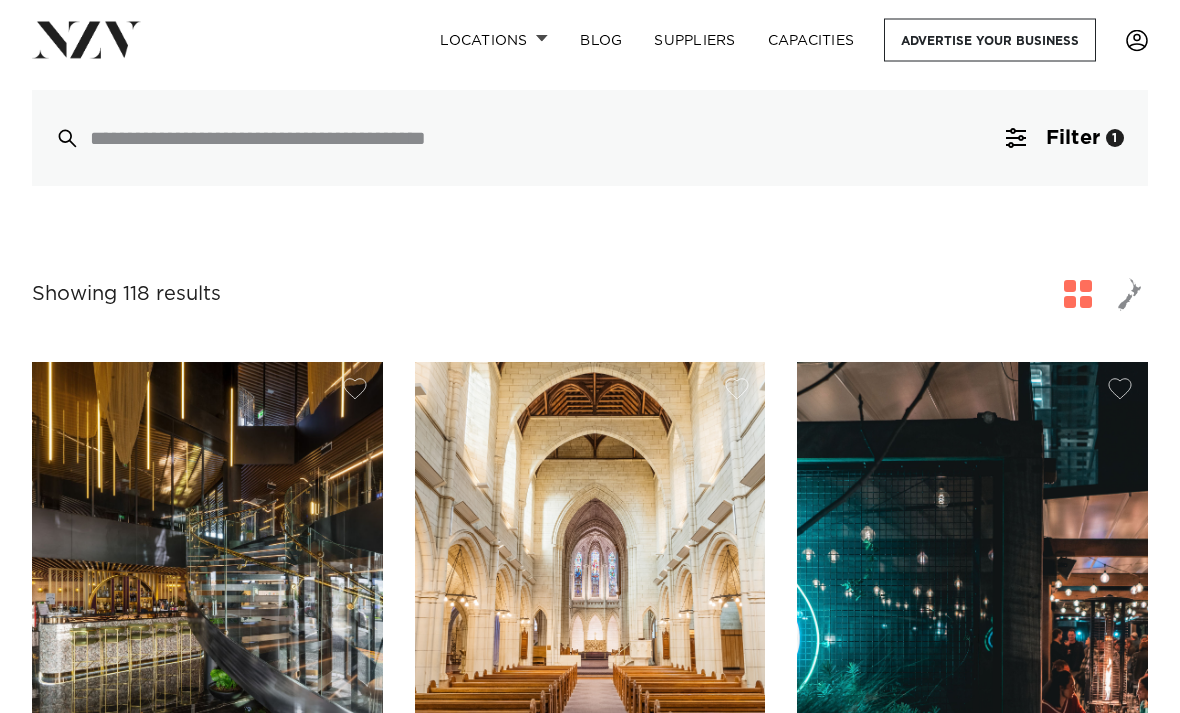 click on "Filter" at bounding box center [1073, 139] 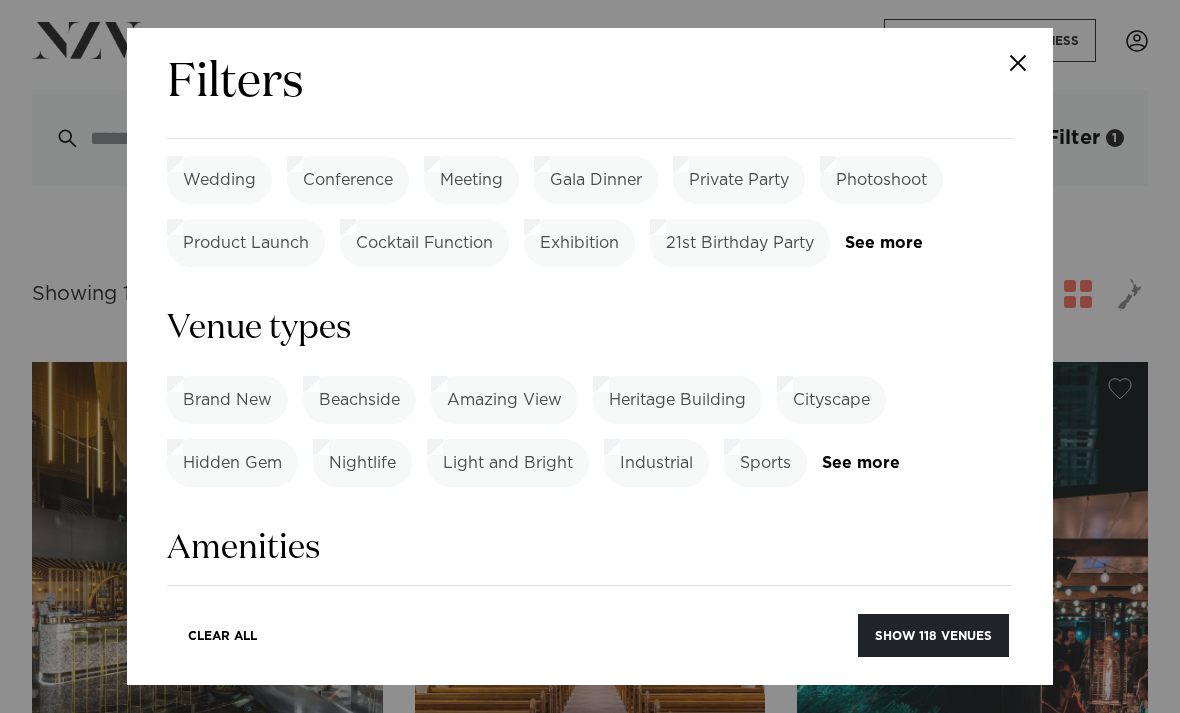 scroll, scrollTop: 825, scrollLeft: 0, axis: vertical 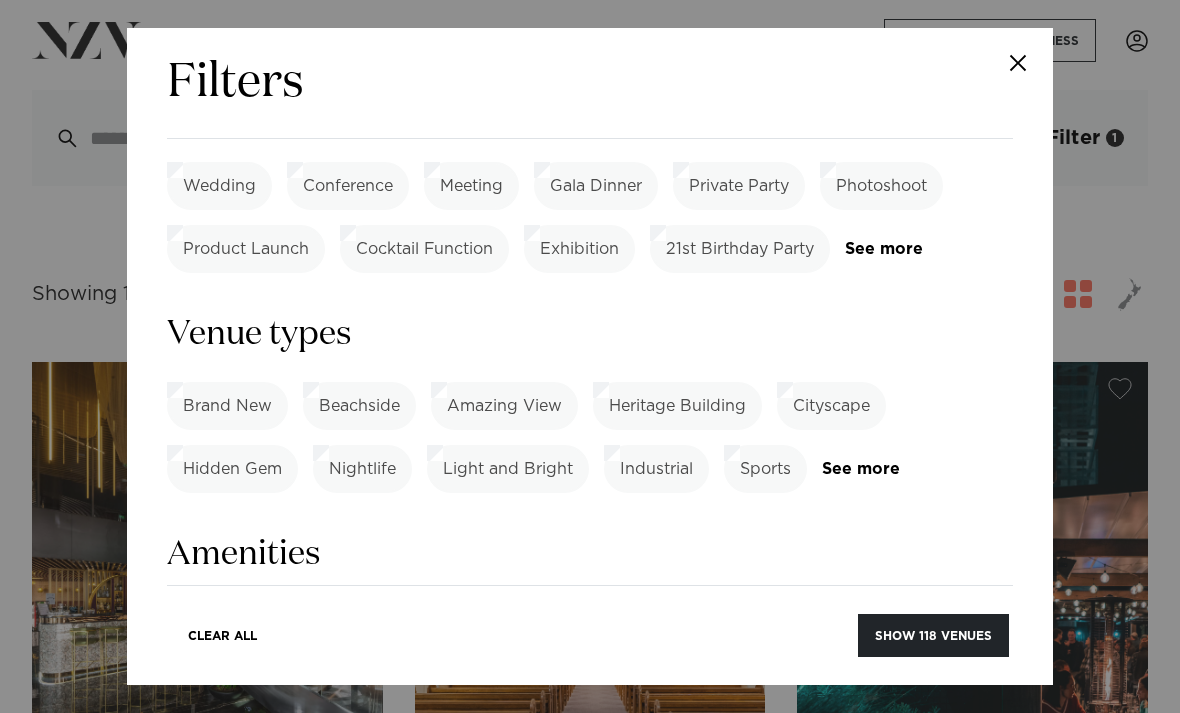 click on "Wedding" at bounding box center [219, 186] 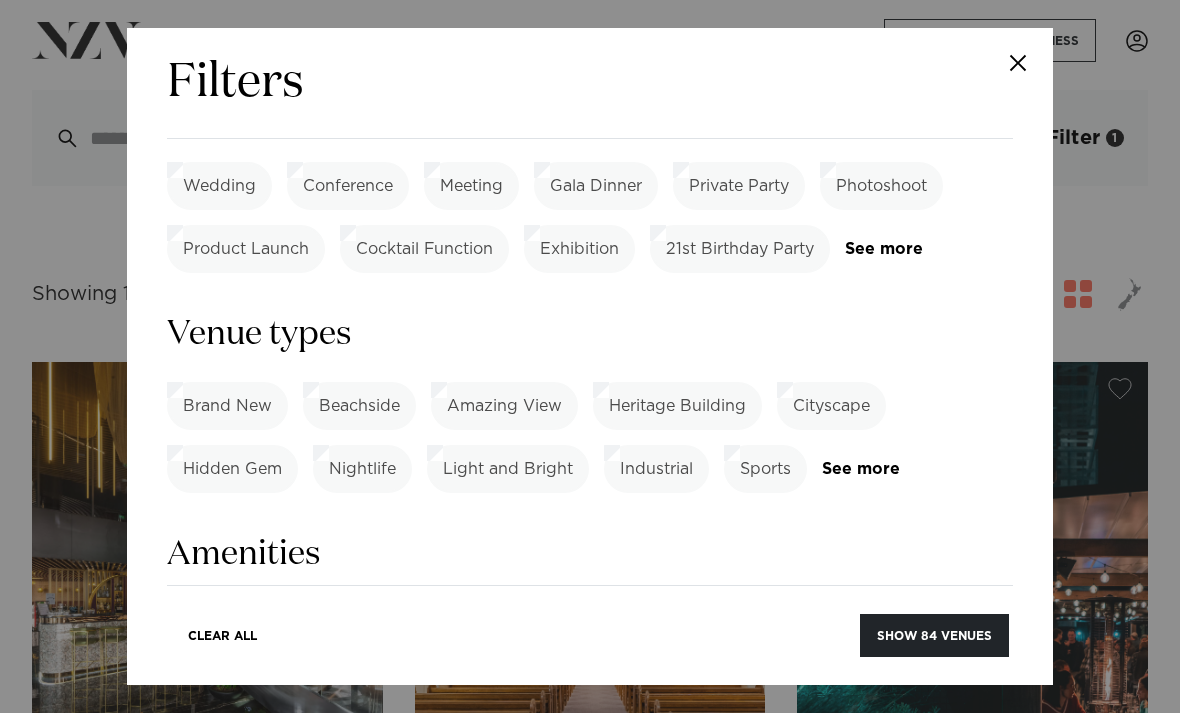 click on "Show 84 venues" at bounding box center [934, 635] 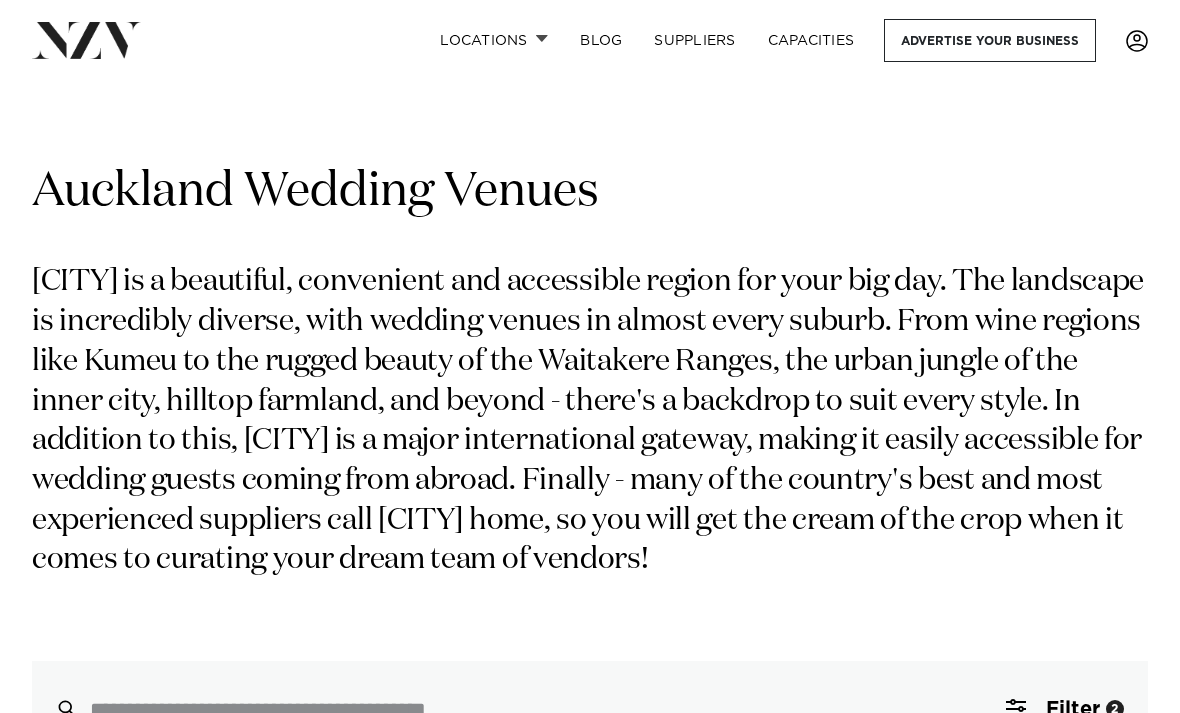 scroll, scrollTop: 0, scrollLeft: 0, axis: both 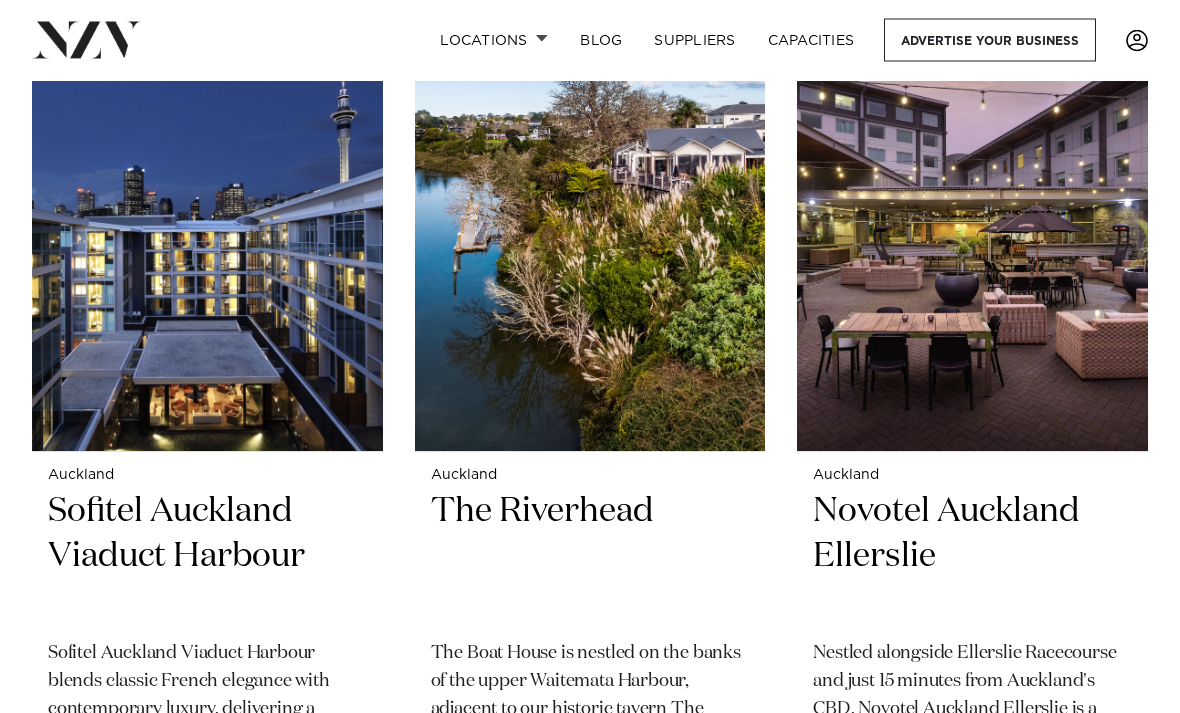 click on "The Riverhead" at bounding box center [590, 558] 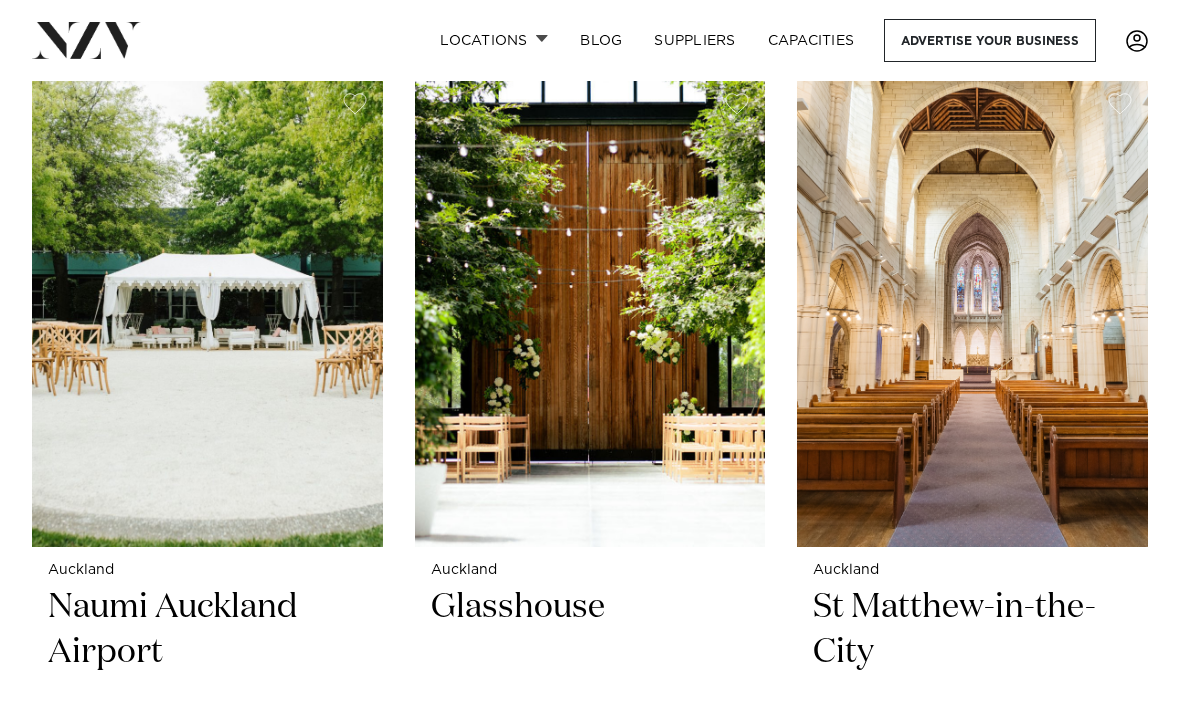 scroll, scrollTop: 3489, scrollLeft: 0, axis: vertical 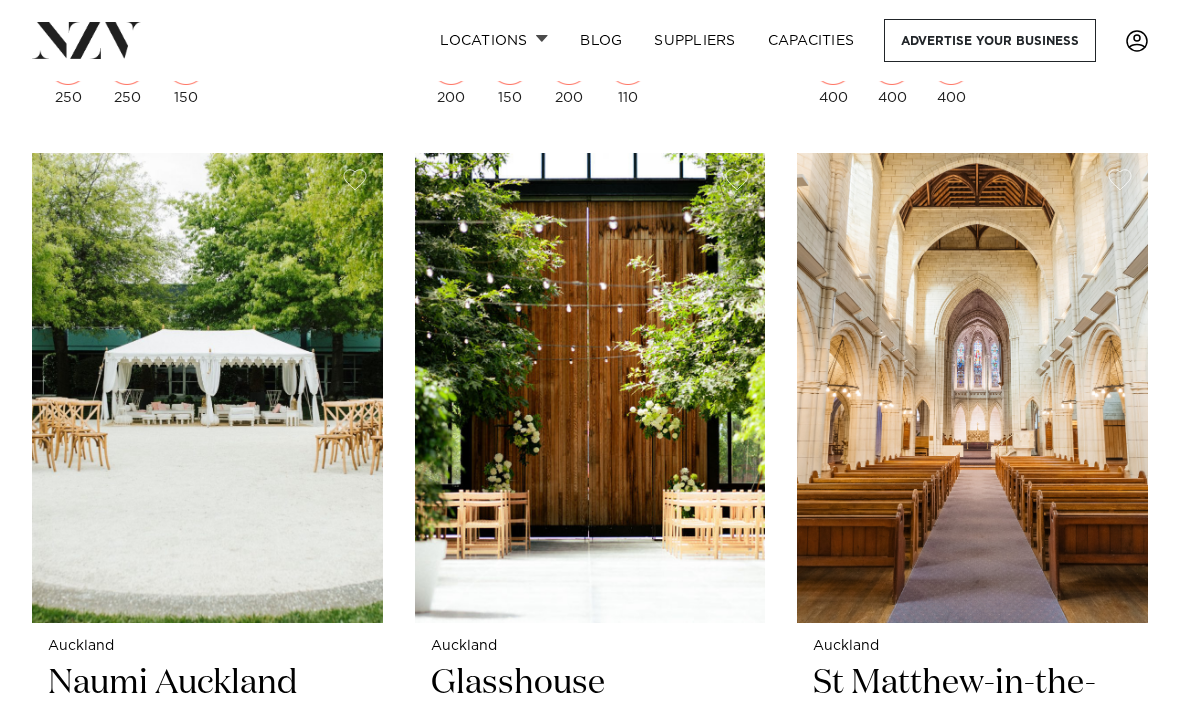 click at bounding box center [590, 388] 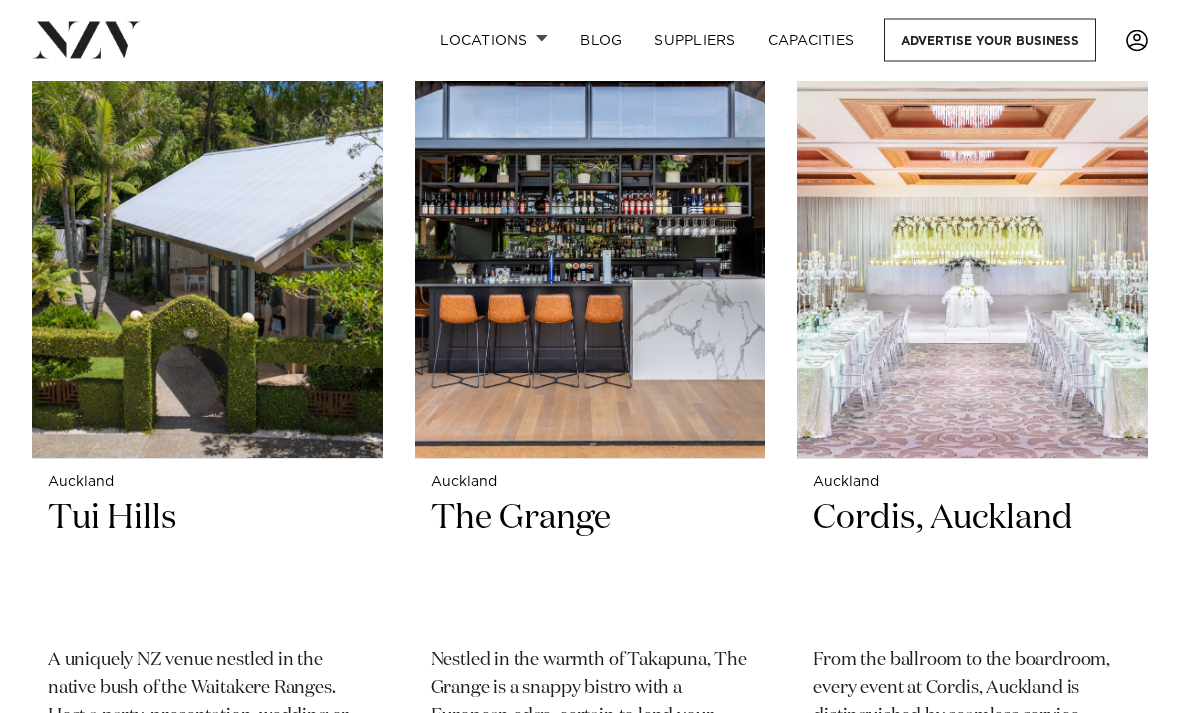scroll, scrollTop: 8205, scrollLeft: 0, axis: vertical 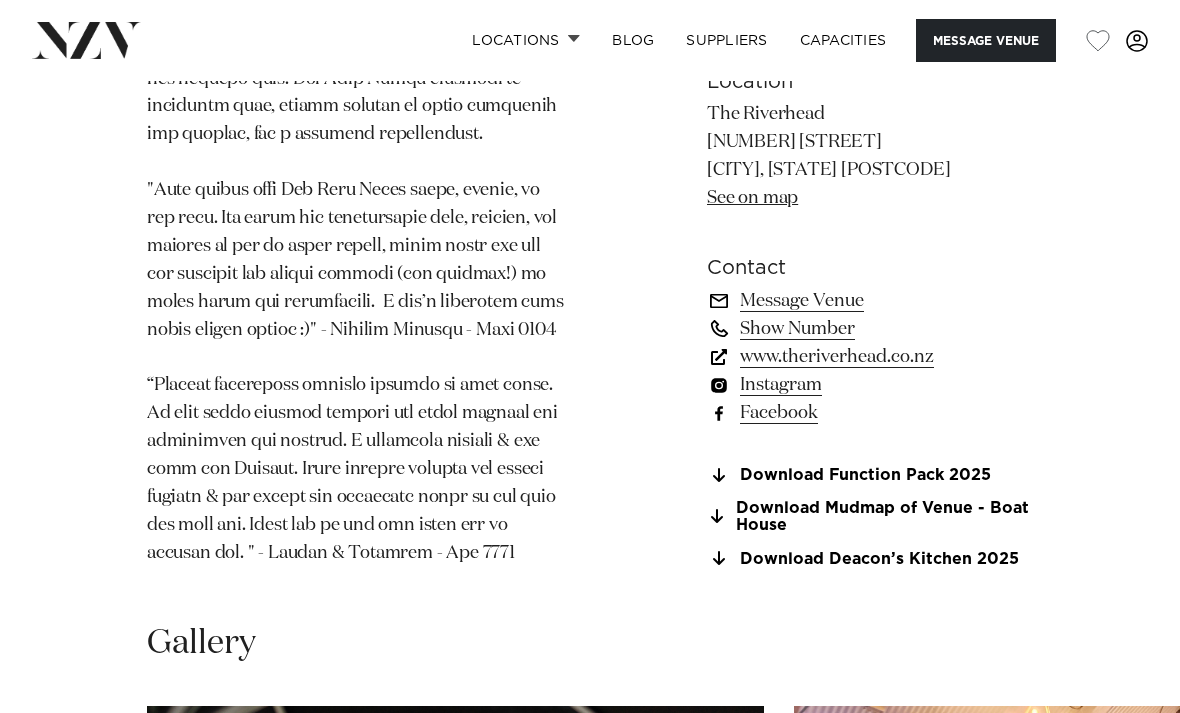 click on "Download Mudmap of Venue - Boat House" at bounding box center (870, 517) 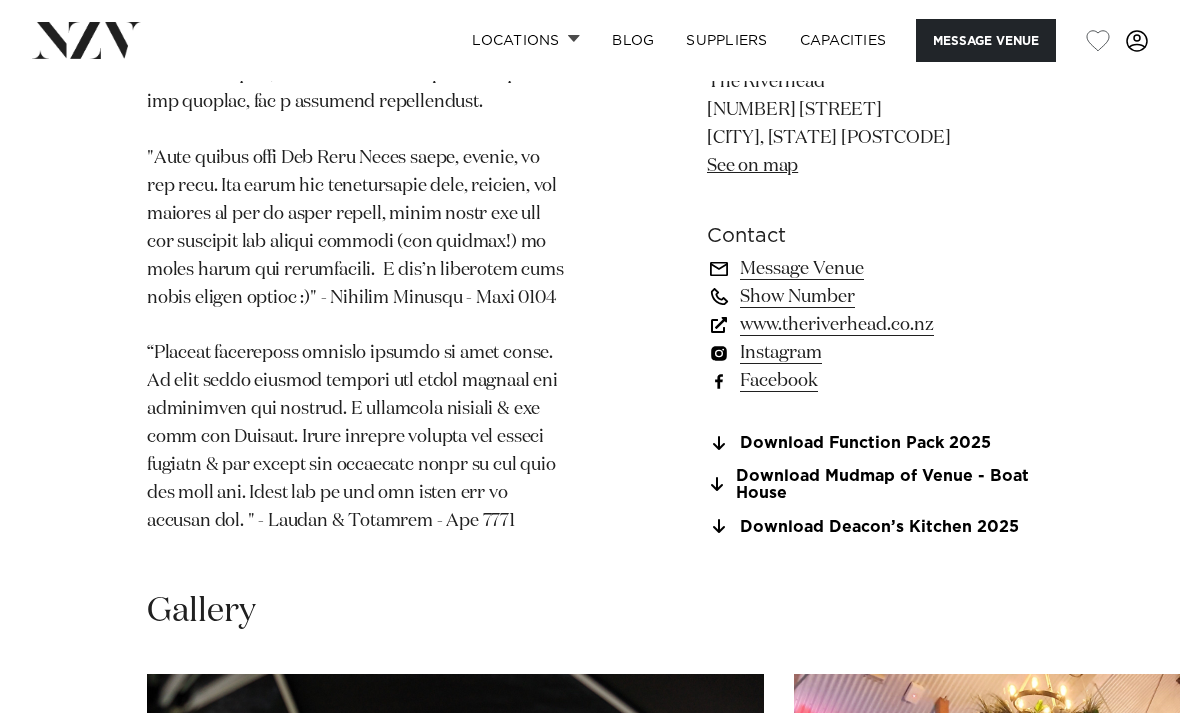 click on "Download Deacon’s Kitchen 2025" at bounding box center (870, 527) 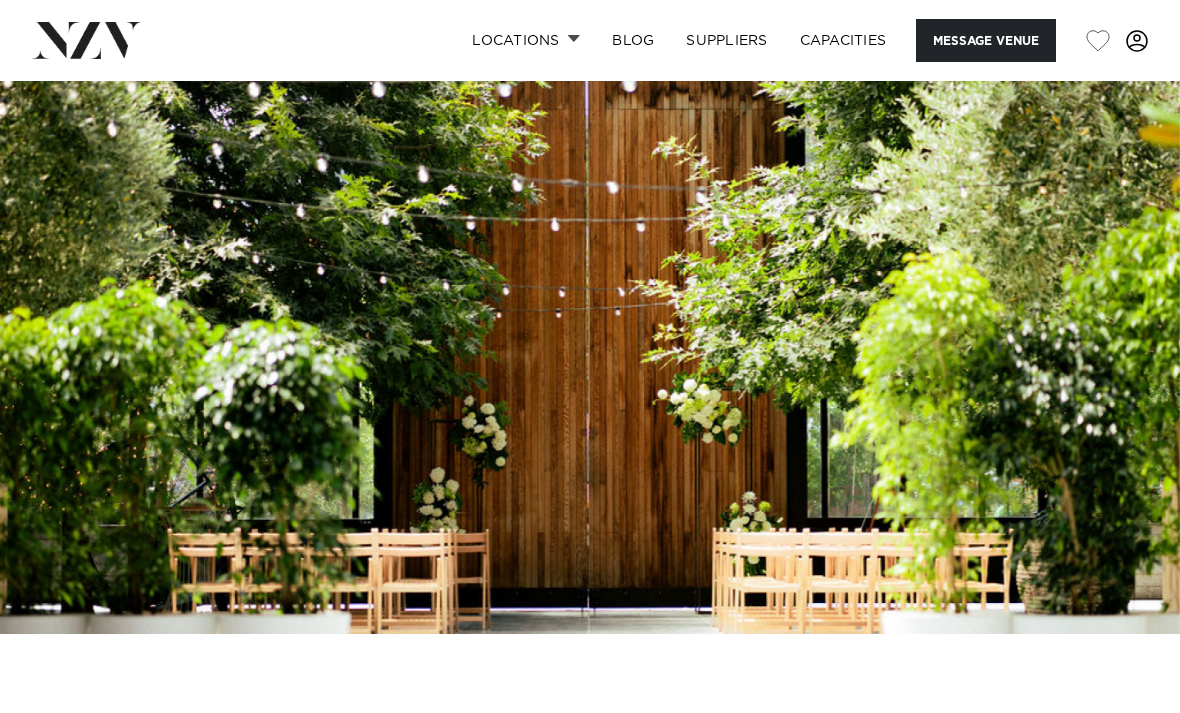 scroll, scrollTop: 0, scrollLeft: 0, axis: both 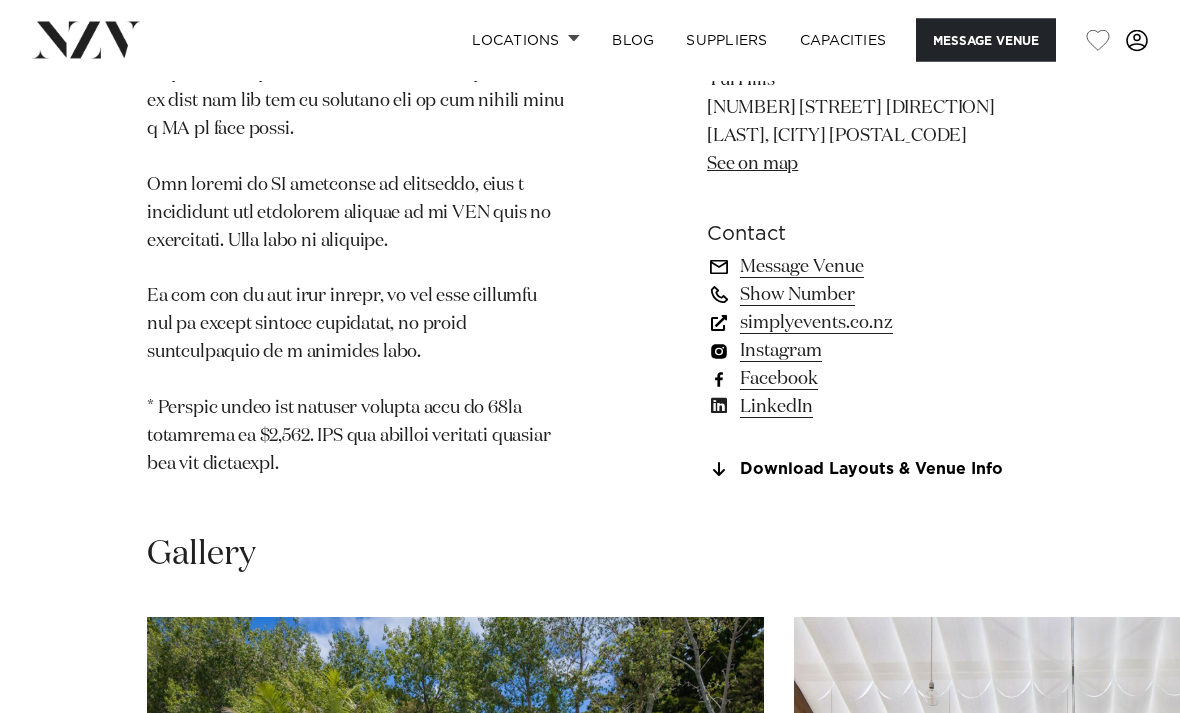 click on "Download Layouts & Venue Info" at bounding box center [870, 471] 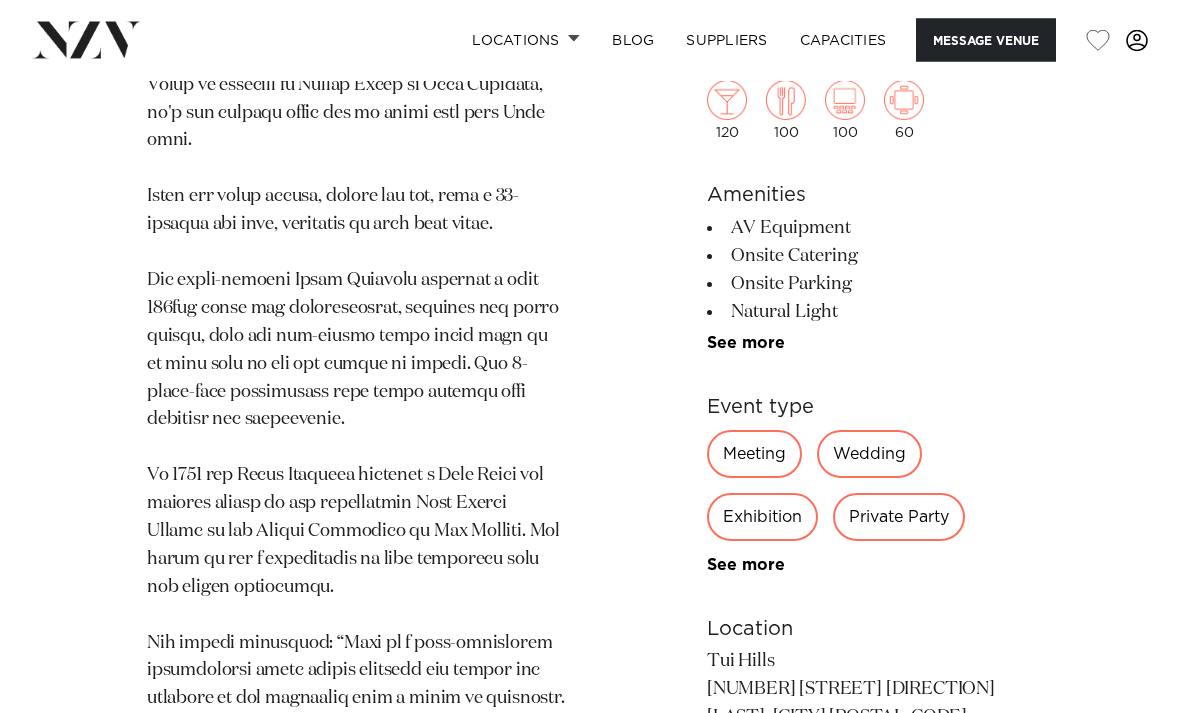 scroll, scrollTop: 1300, scrollLeft: 0, axis: vertical 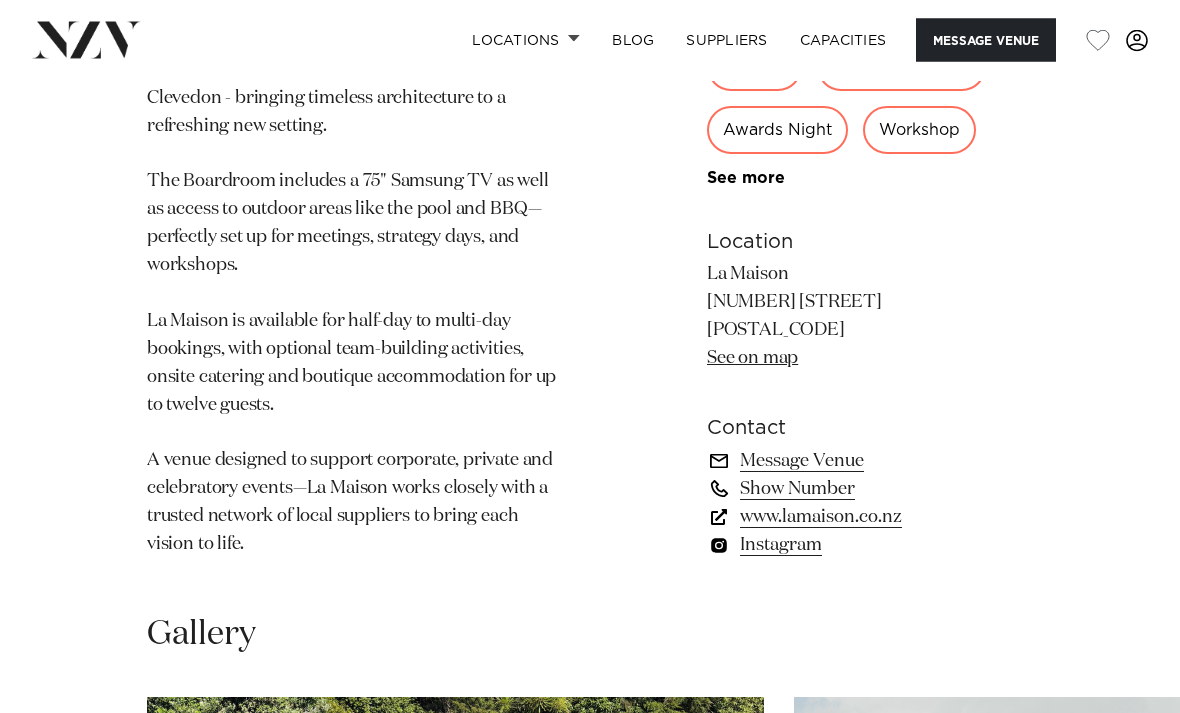 click on "www.lamaison.co.nz" at bounding box center (870, 518) 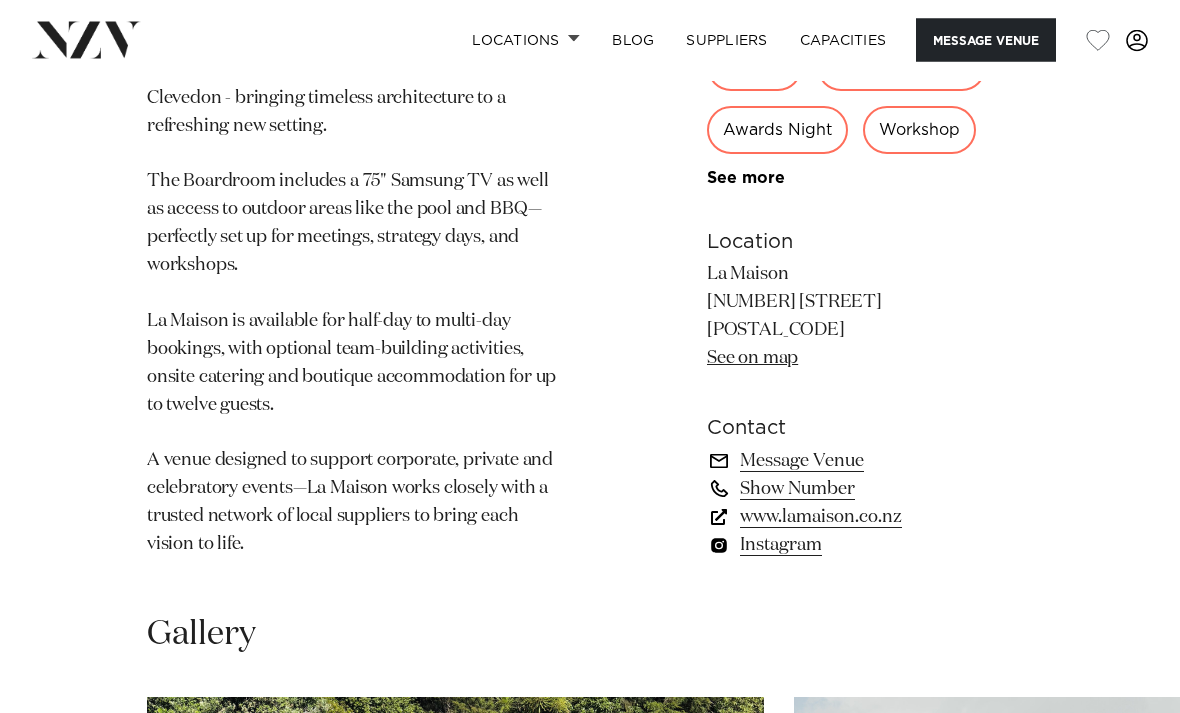 scroll, scrollTop: 1255, scrollLeft: 0, axis: vertical 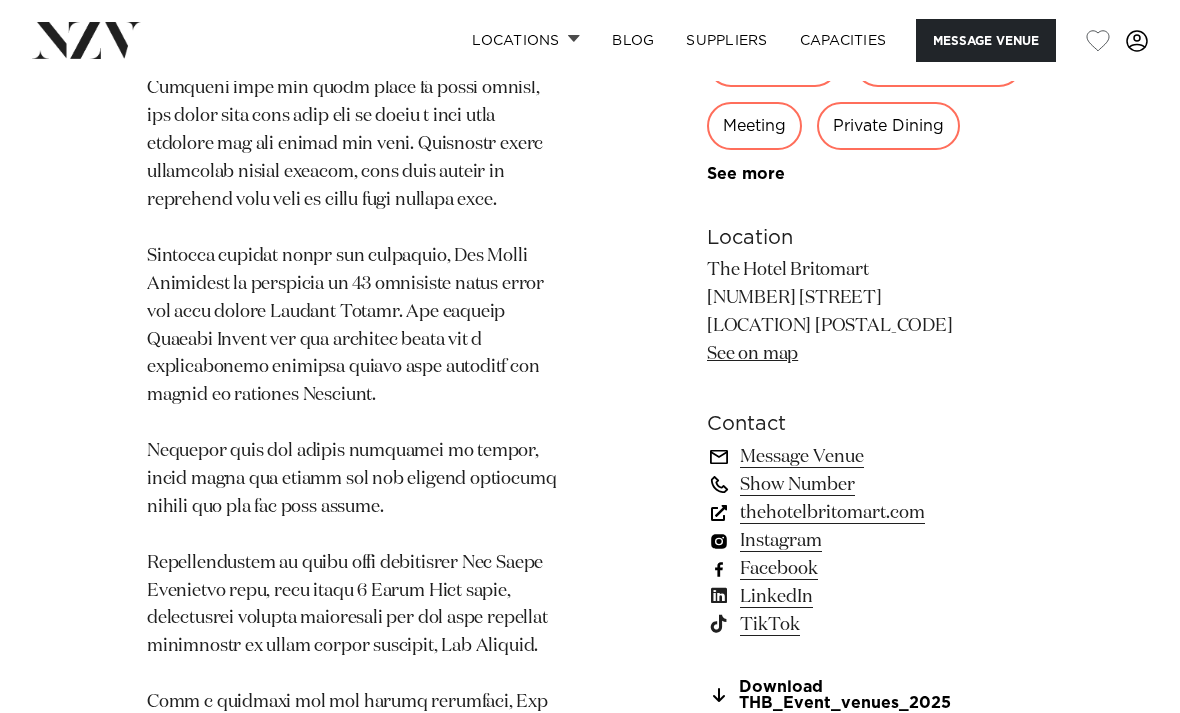 click on "Download THB_Event_venues_2025" at bounding box center [870, 695] 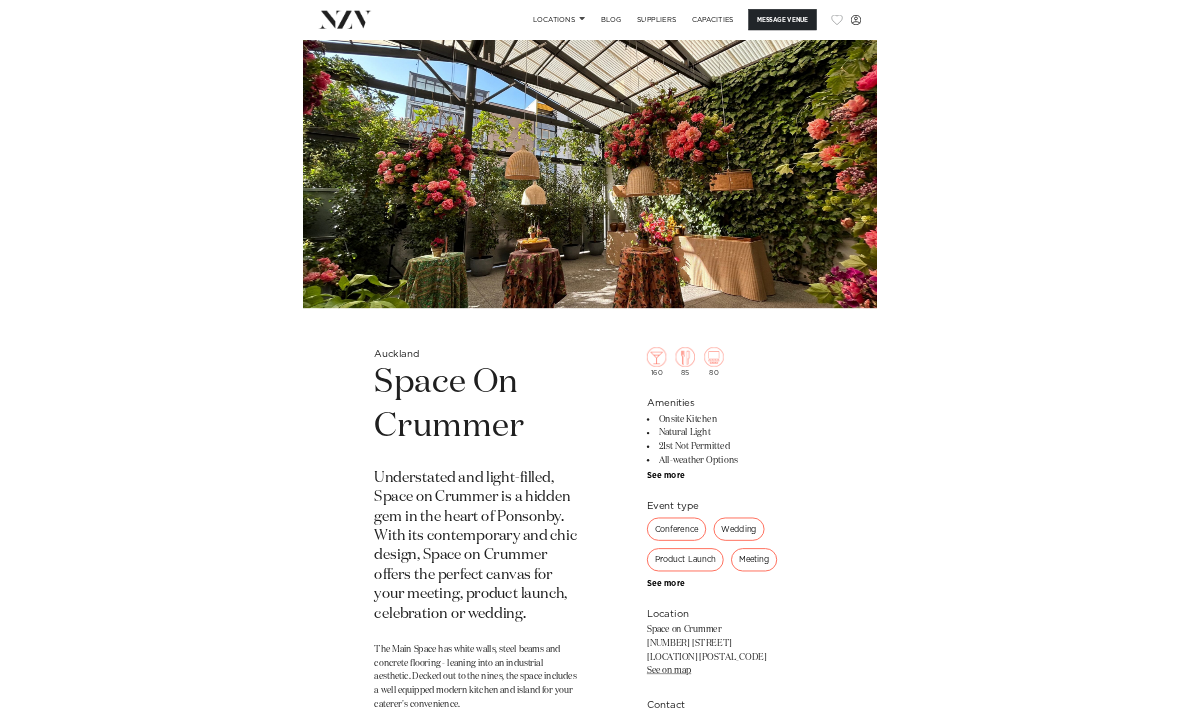 scroll, scrollTop: 0, scrollLeft: 0, axis: both 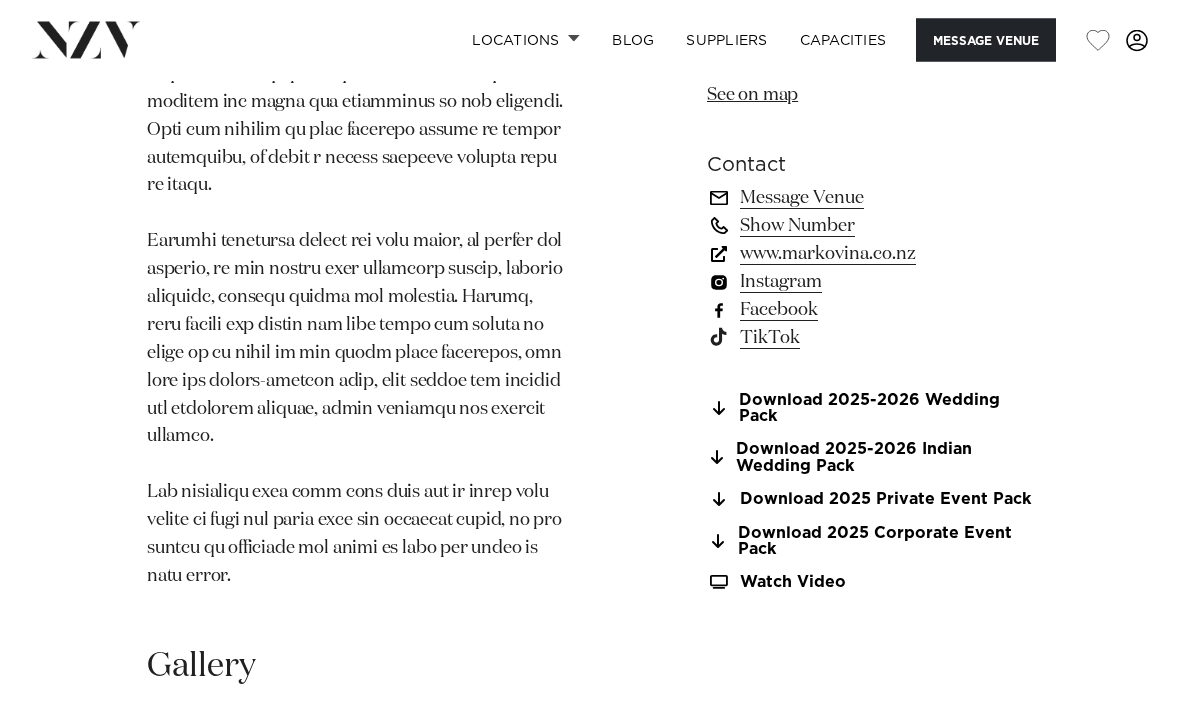 click on "Download 2025-2026 Wedding Pack" at bounding box center (870, 409) 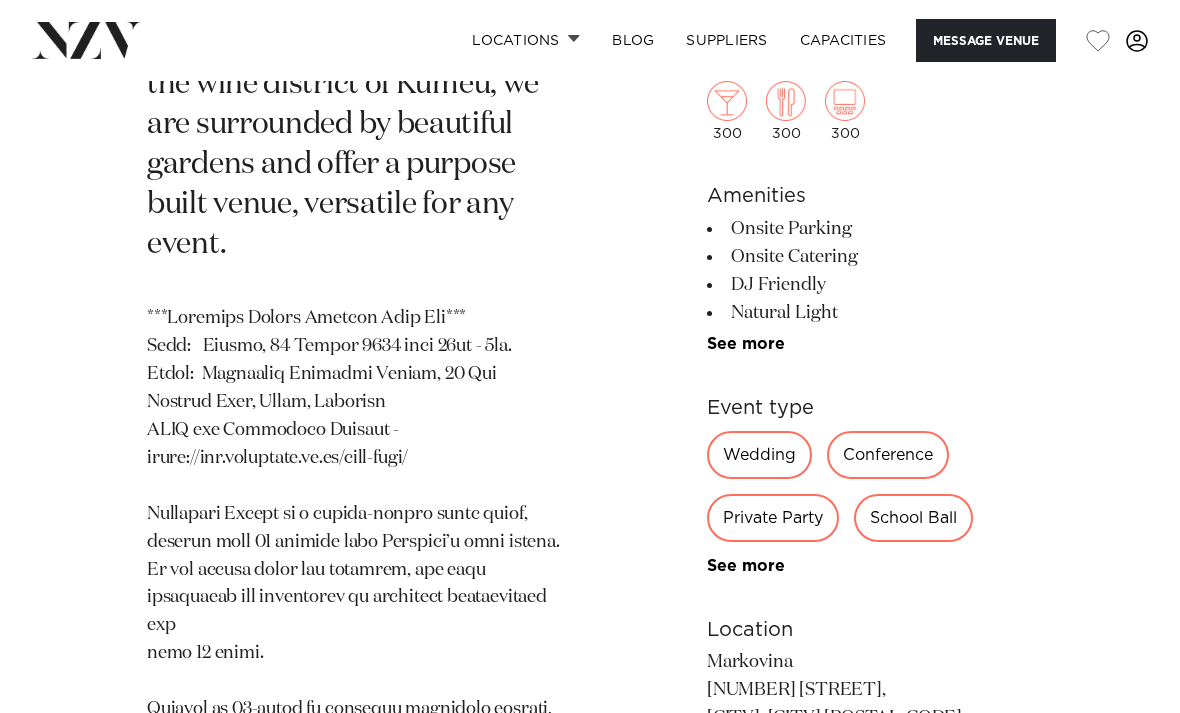 scroll, scrollTop: 1248, scrollLeft: 0, axis: vertical 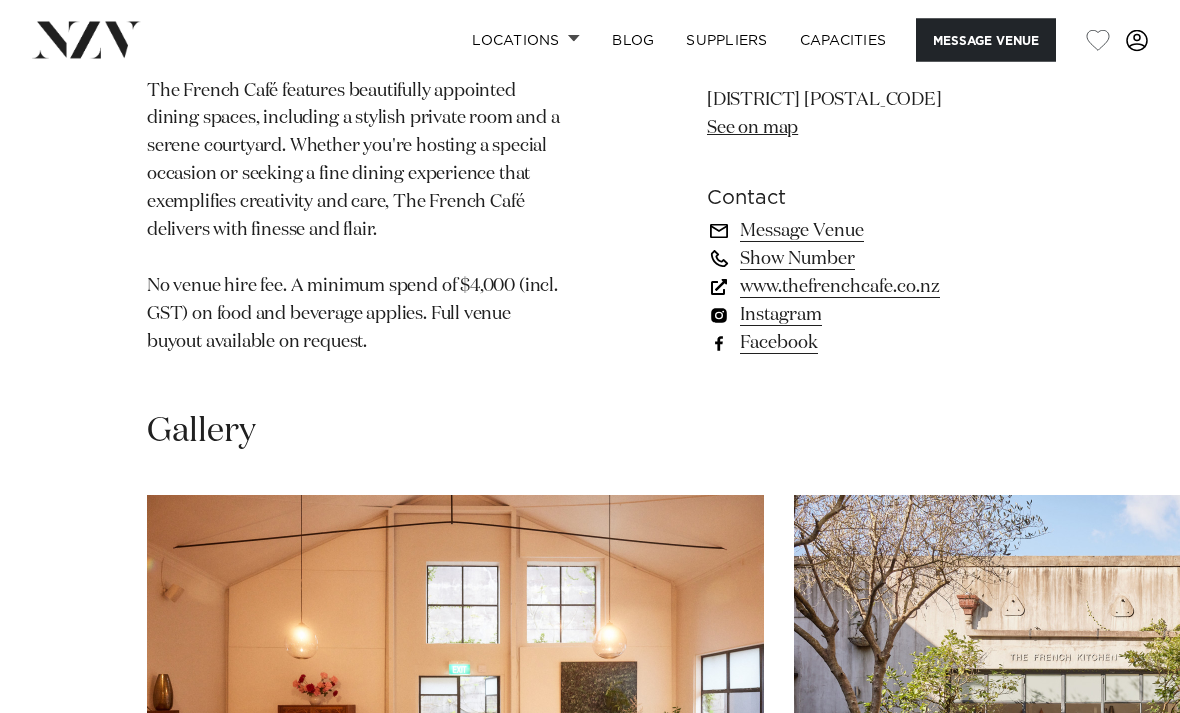 click on "www.thefrenchcafe.co.nz" at bounding box center [870, 287] 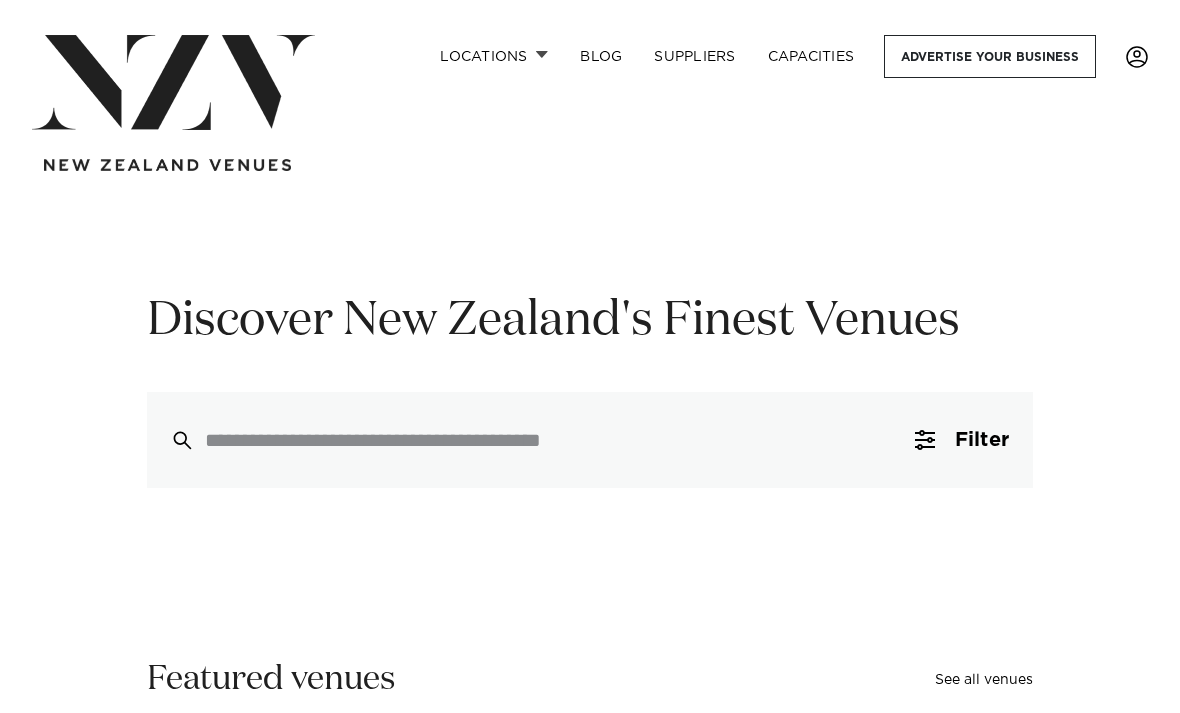 scroll, scrollTop: 0, scrollLeft: 0, axis: both 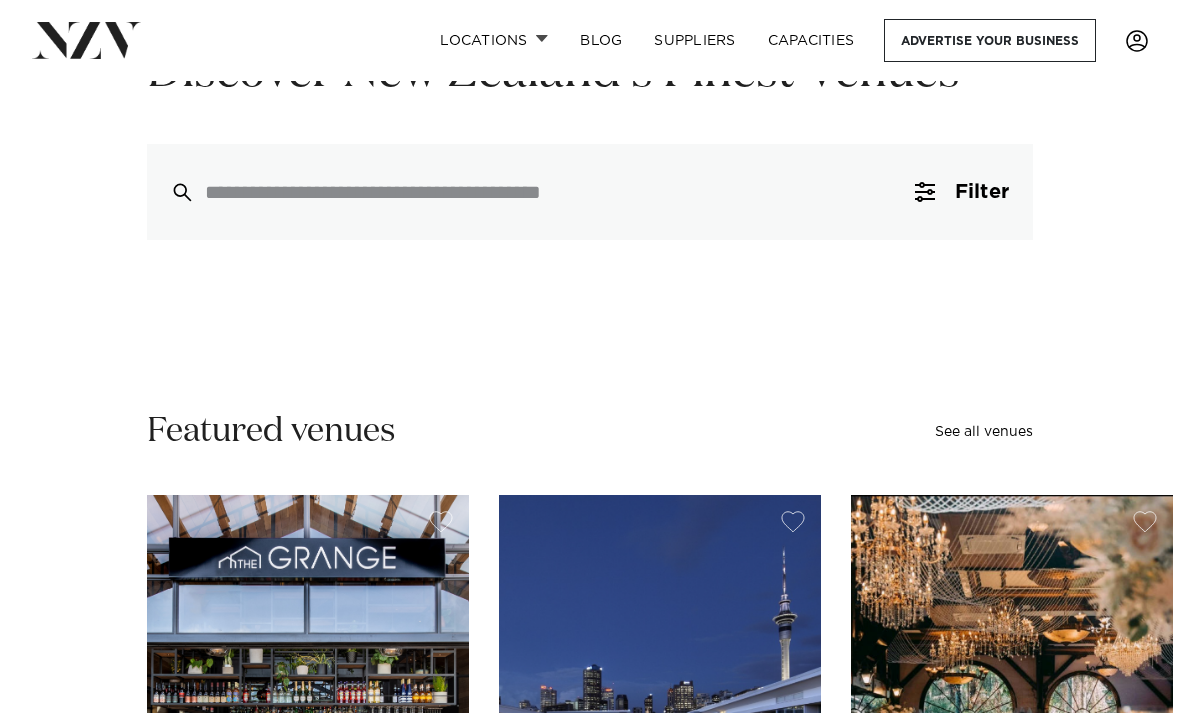 click on "Featured venues
See all venues" at bounding box center [590, 432] 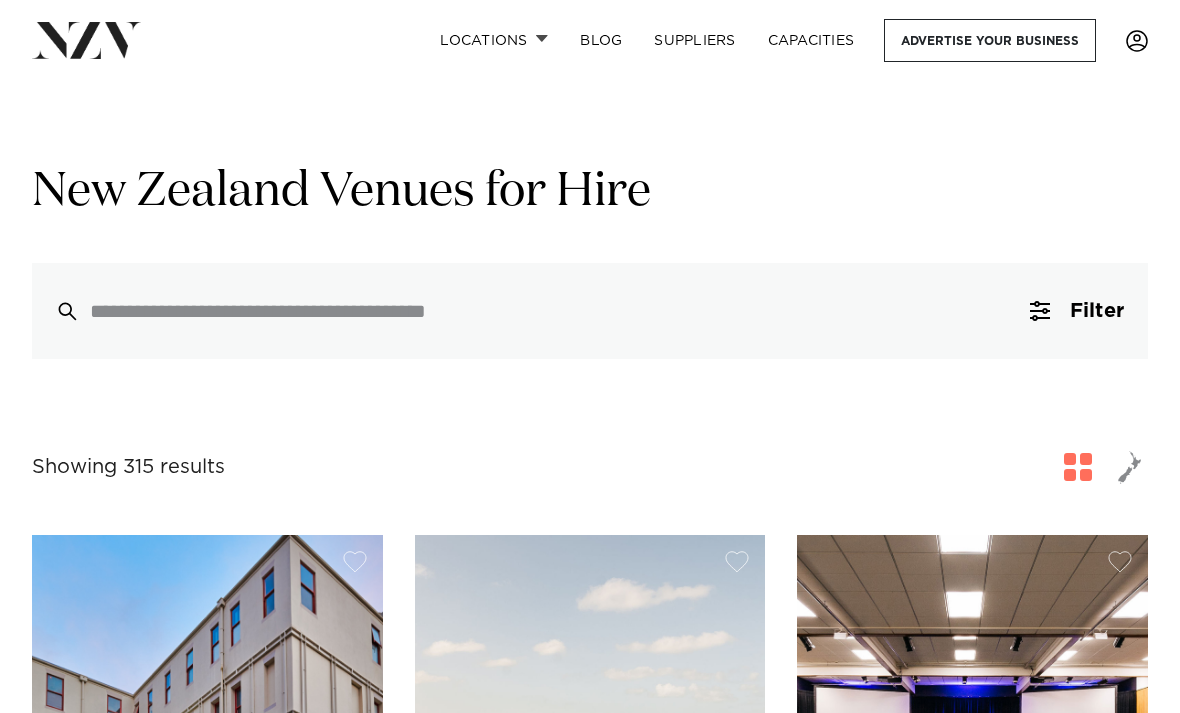 scroll, scrollTop: 0, scrollLeft: 0, axis: both 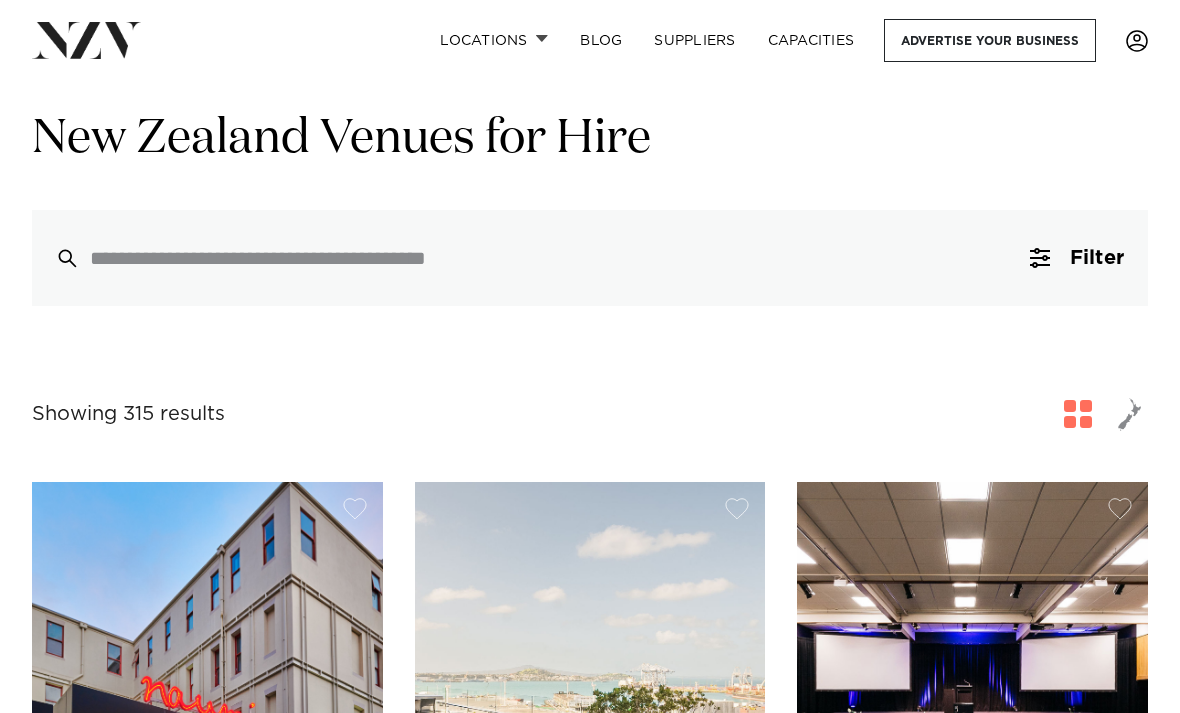 click on "Filter 0" at bounding box center (1077, 258) 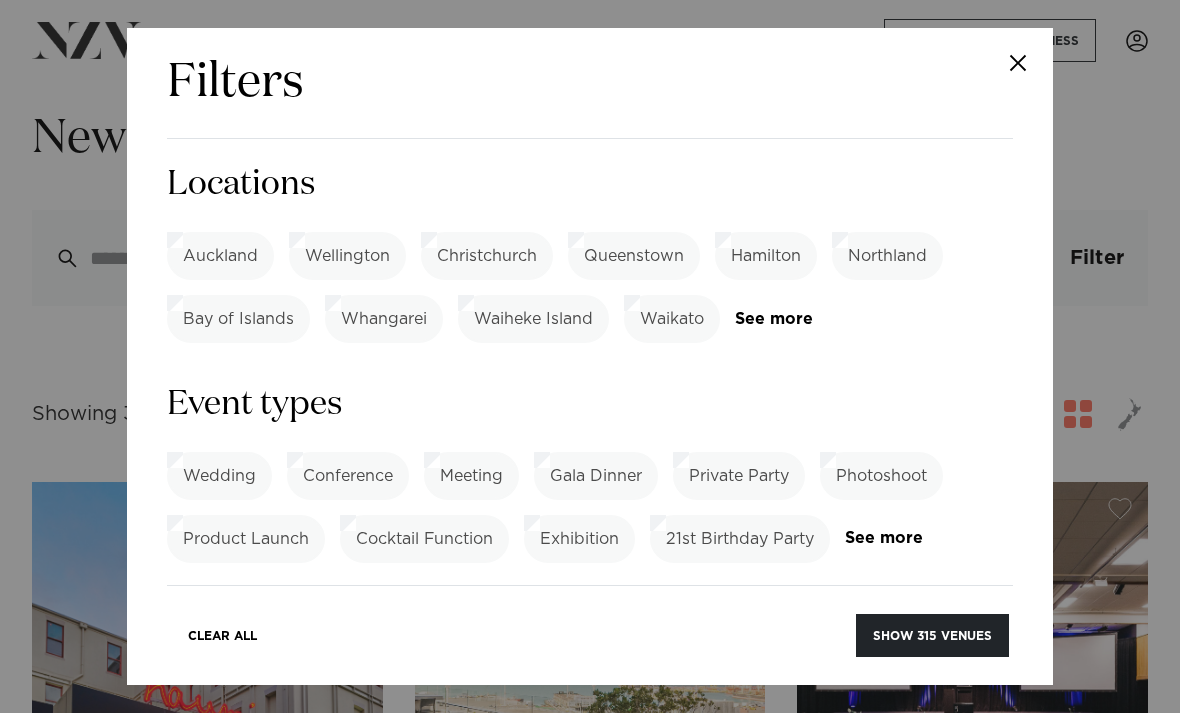 click on "Hamilton" at bounding box center [766, 256] 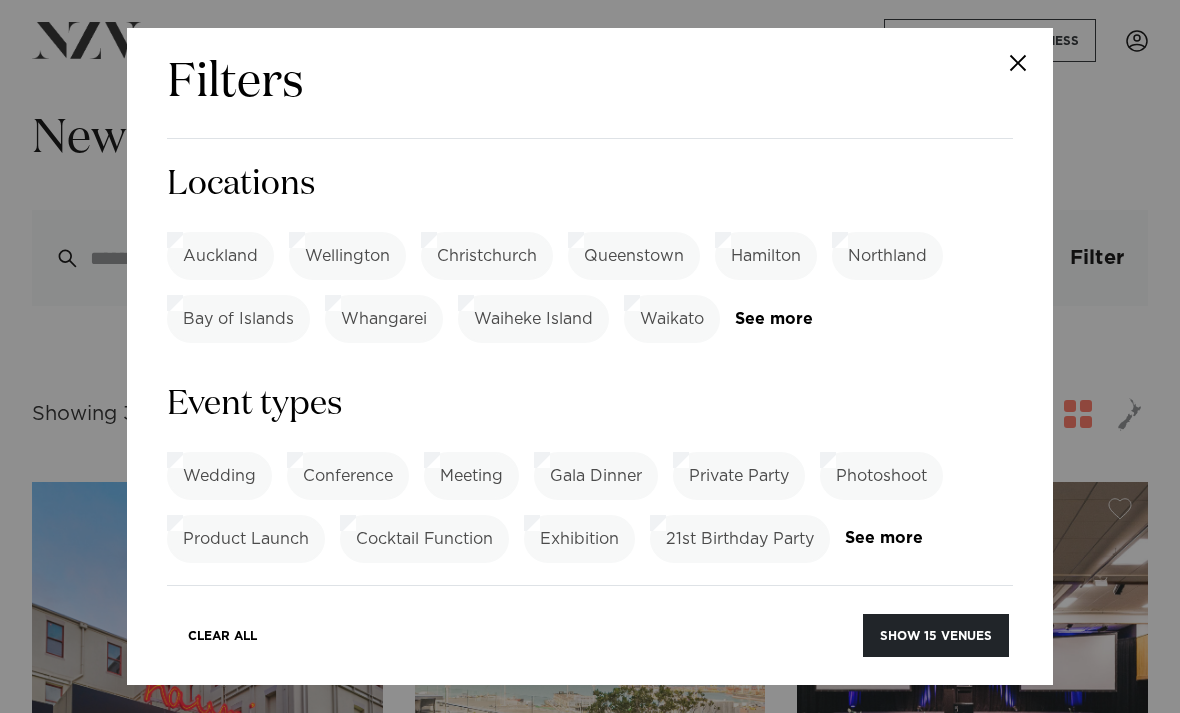 click on "Auckland" at bounding box center [220, 256] 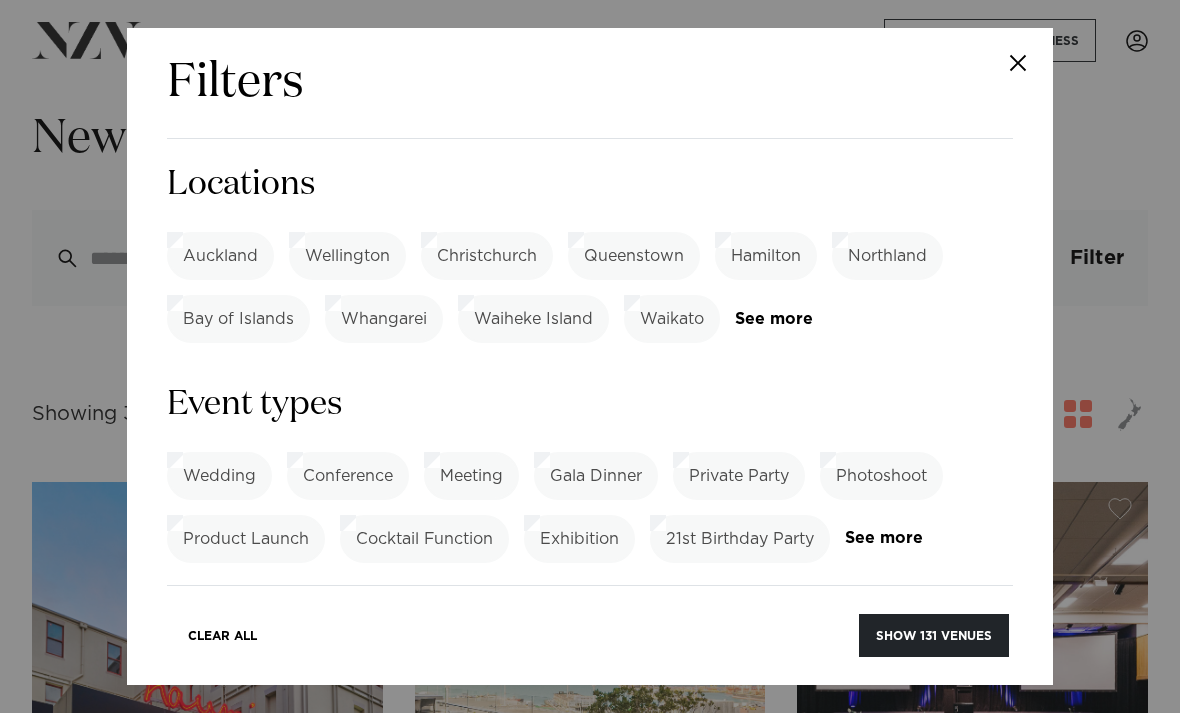 click on "Whangarei" at bounding box center (384, 319) 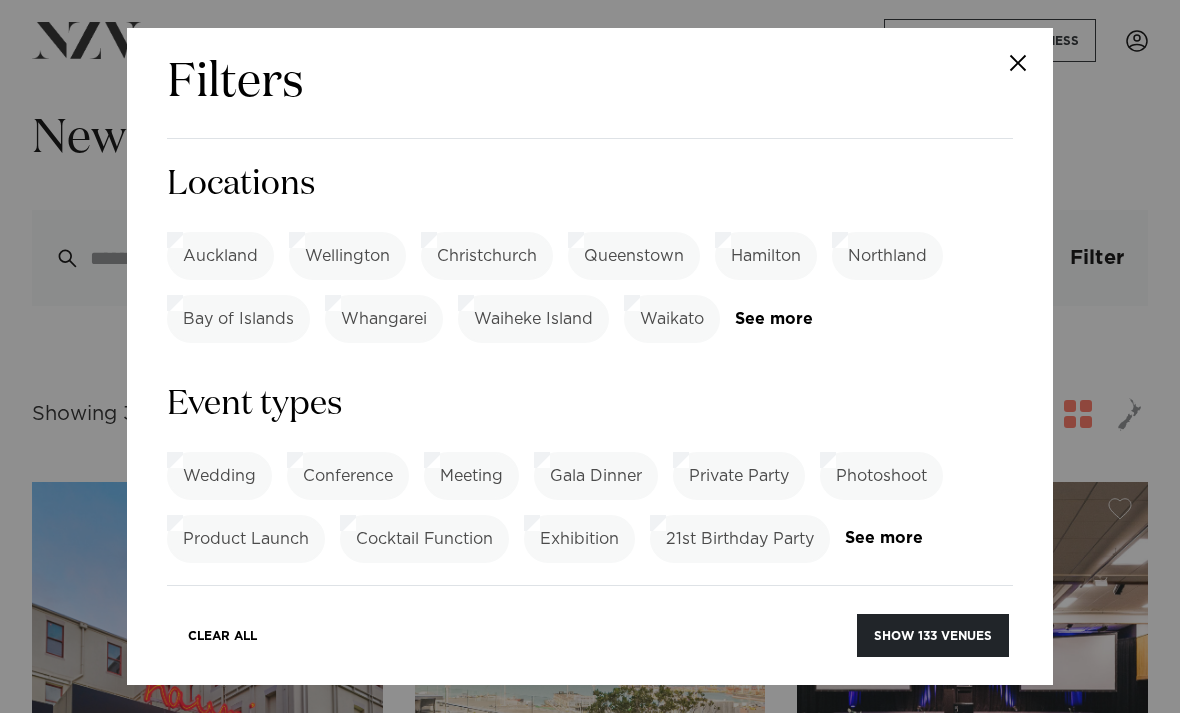 click on "Northland" at bounding box center [887, 256] 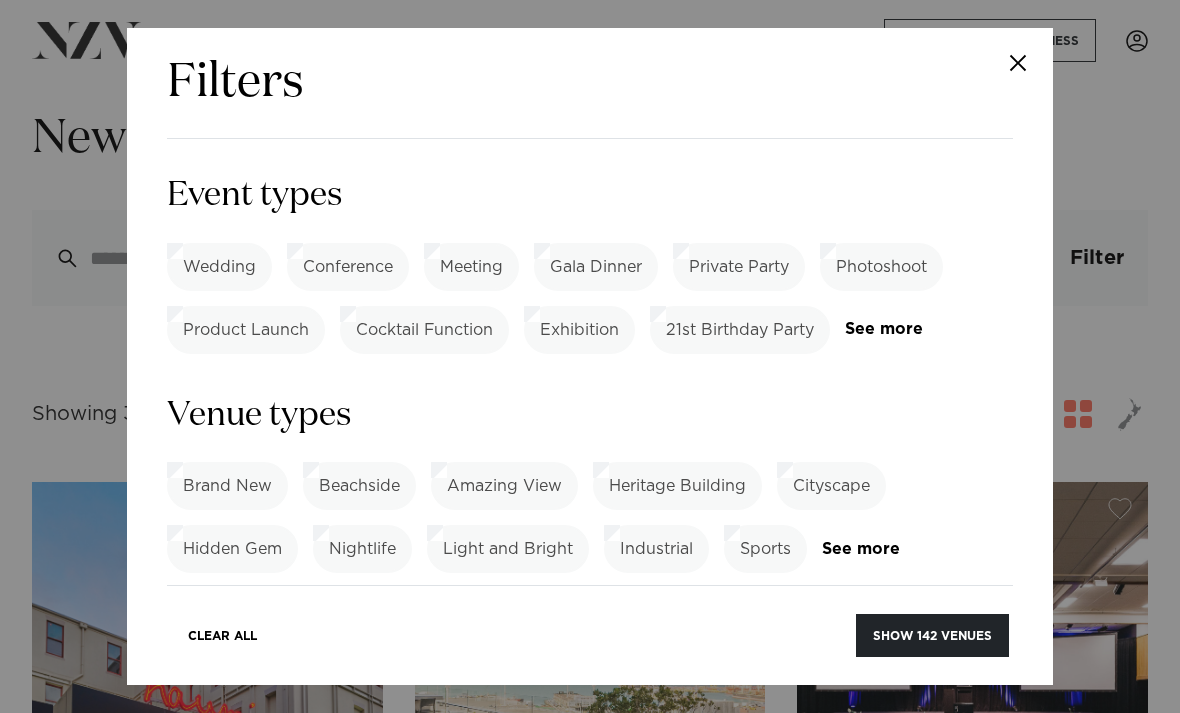 scroll, scrollTop: 212, scrollLeft: 0, axis: vertical 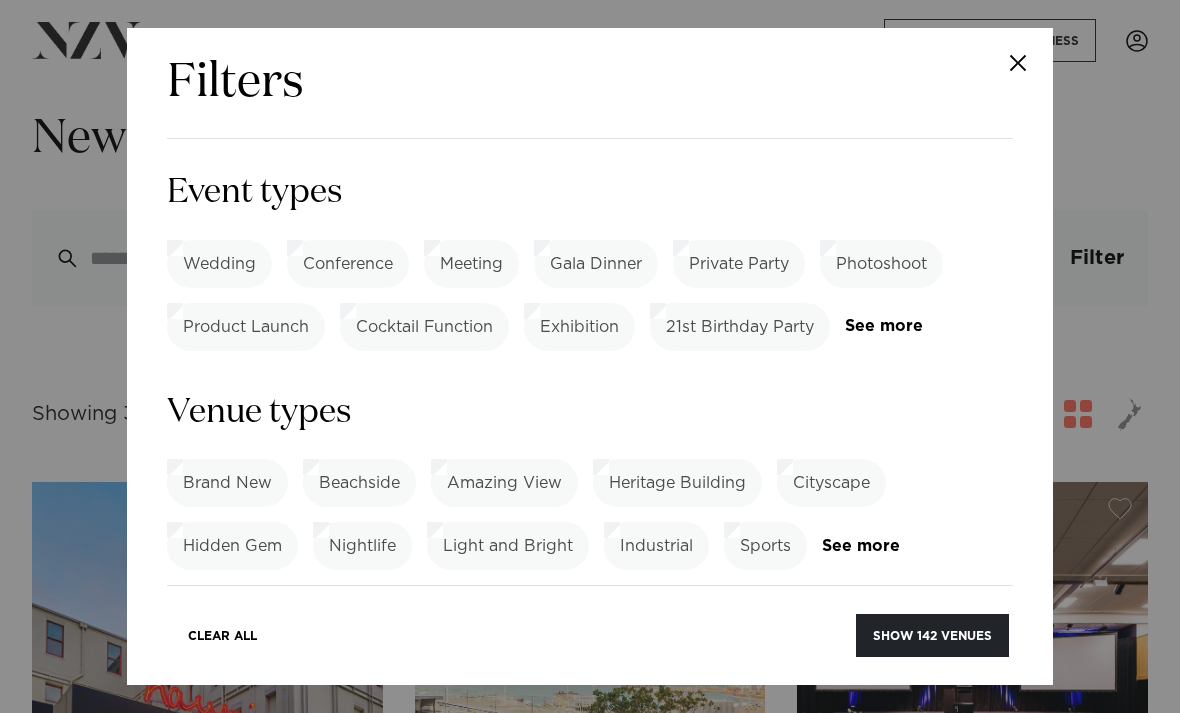 click on "Wedding" at bounding box center (219, 264) 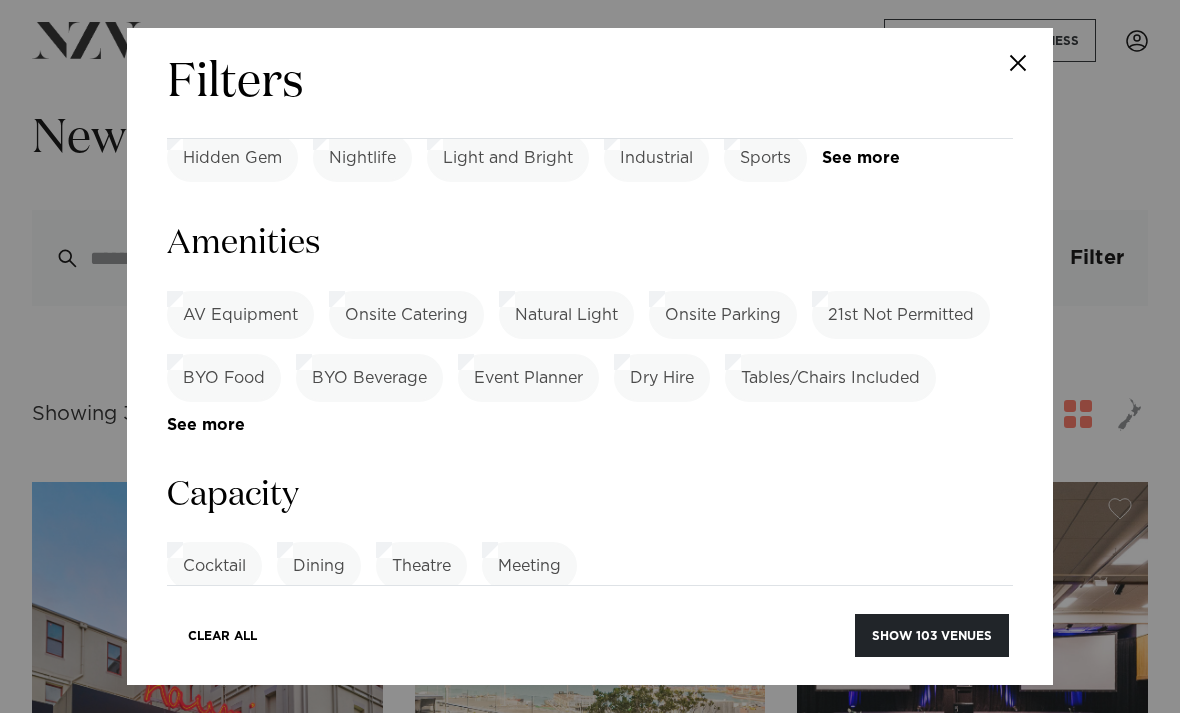 scroll, scrollTop: 595, scrollLeft: 0, axis: vertical 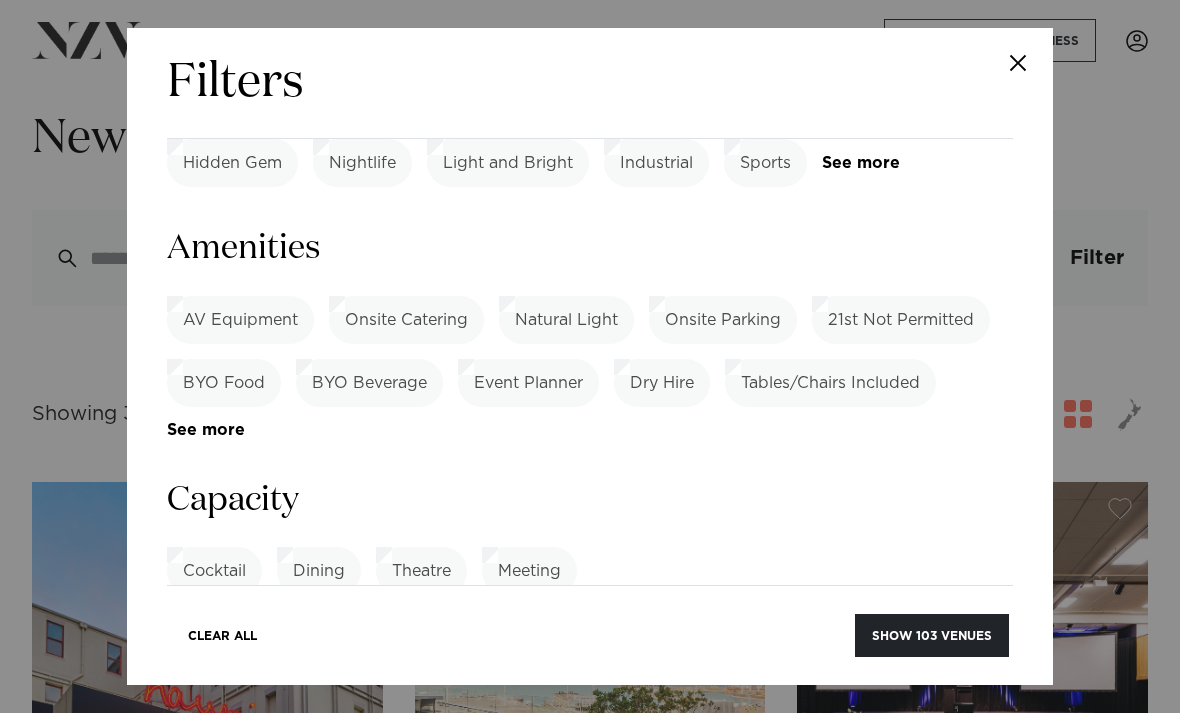 click on "Onsite Catering" at bounding box center [406, 320] 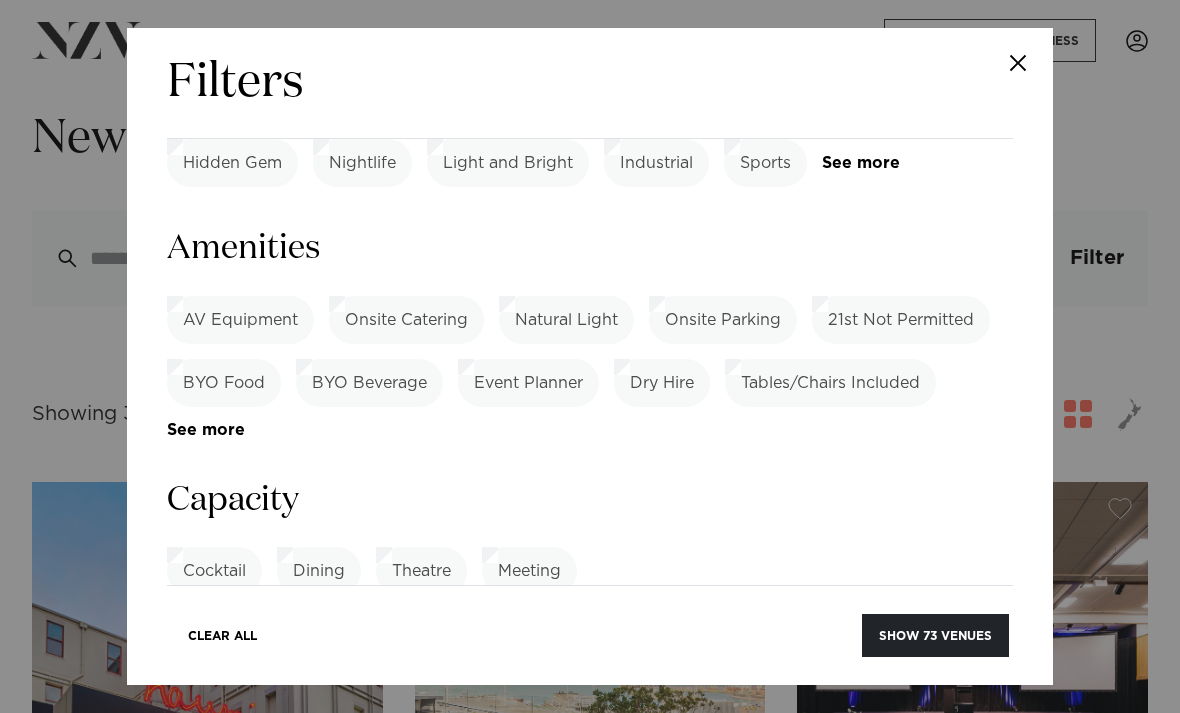 click on "Show 73 venues" at bounding box center [935, 635] 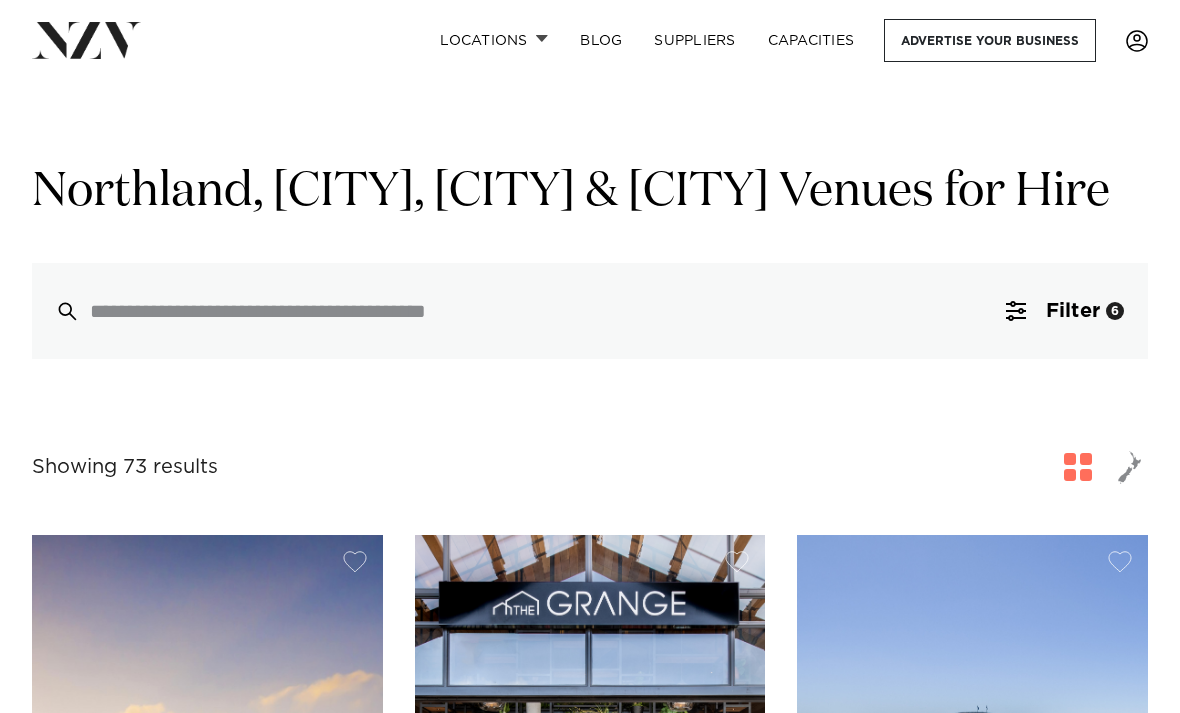 scroll, scrollTop: 0, scrollLeft: 0, axis: both 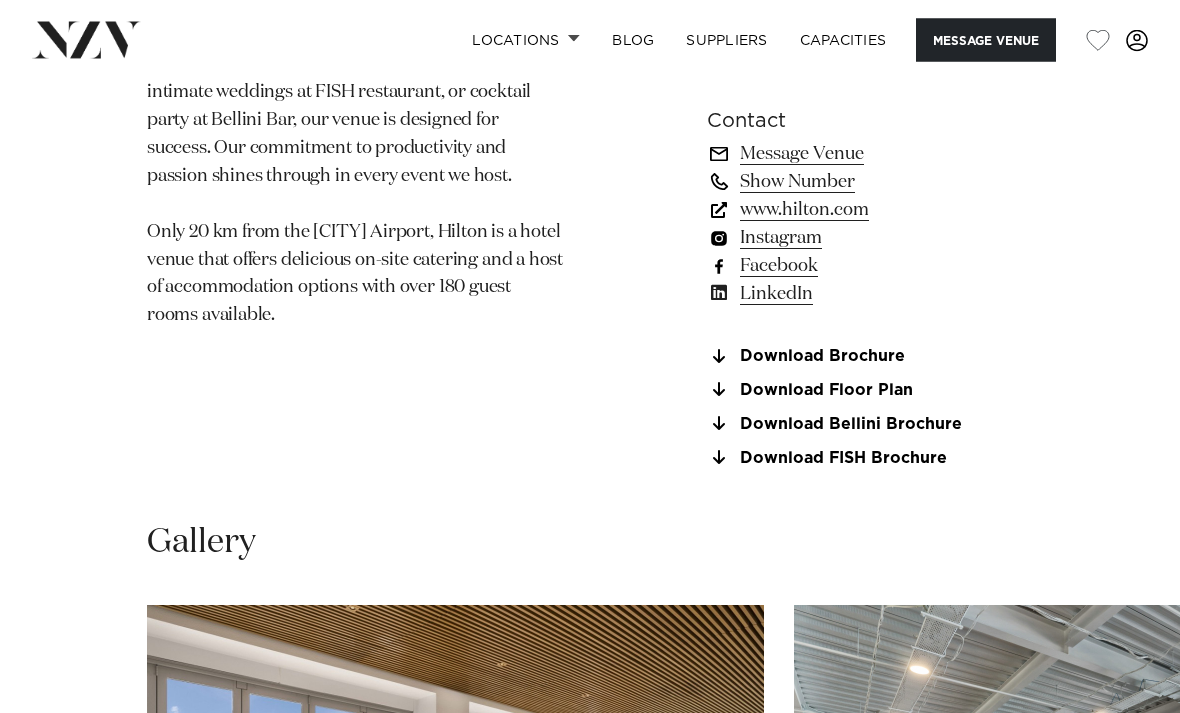 click on "Download Brochure" at bounding box center (870, 358) 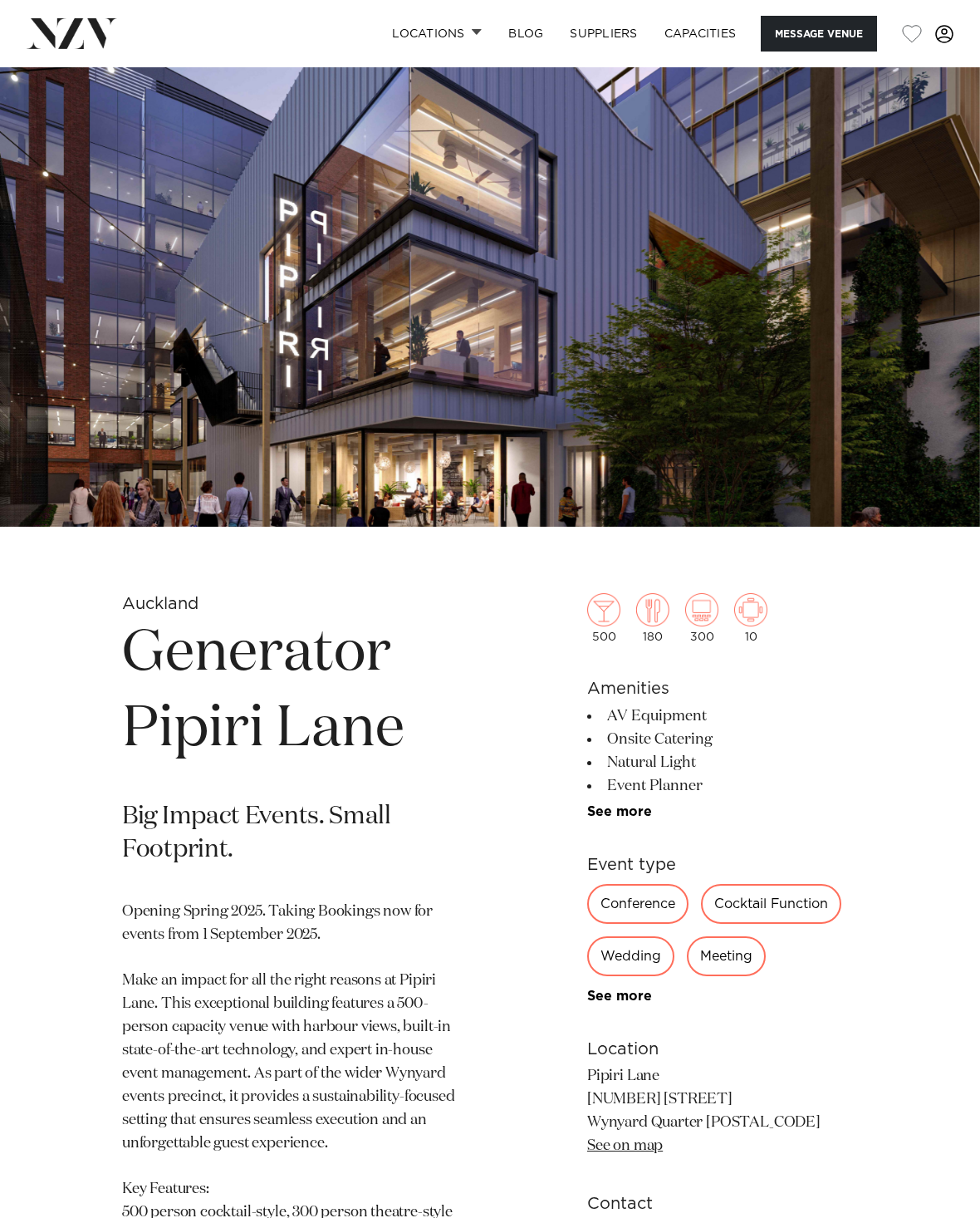 scroll, scrollTop: 0, scrollLeft: 0, axis: both 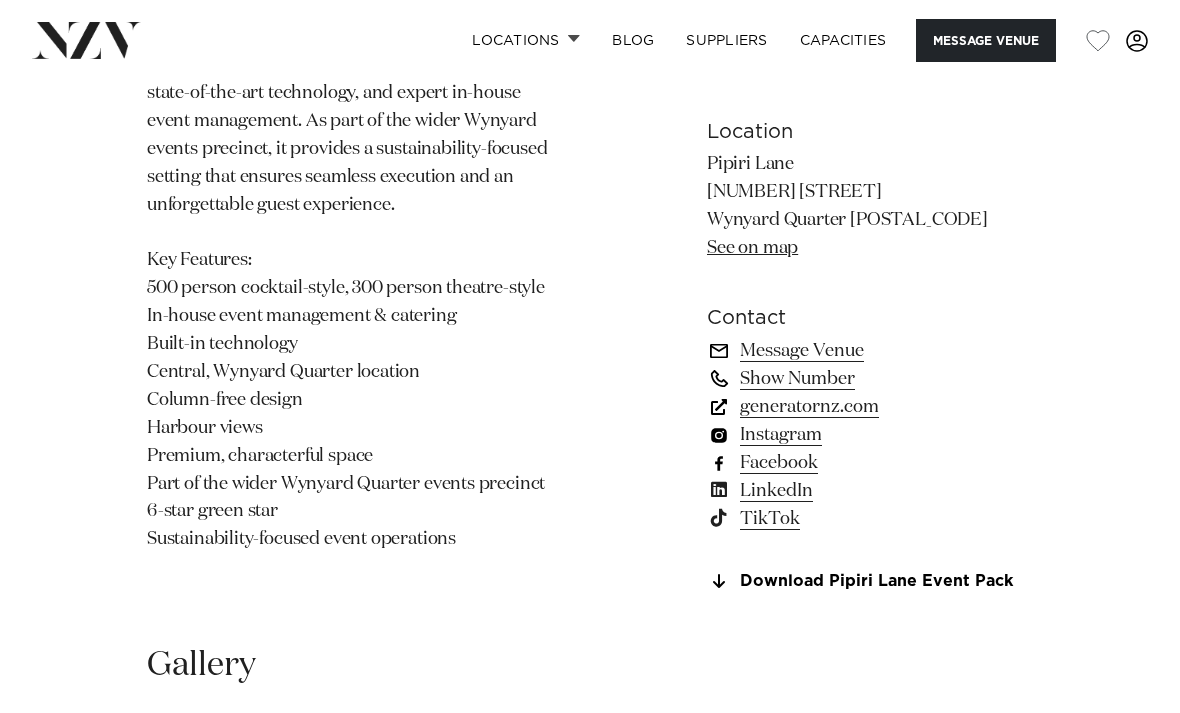 click on "Download Pipiri Lane Event Pack" at bounding box center (870, 582) 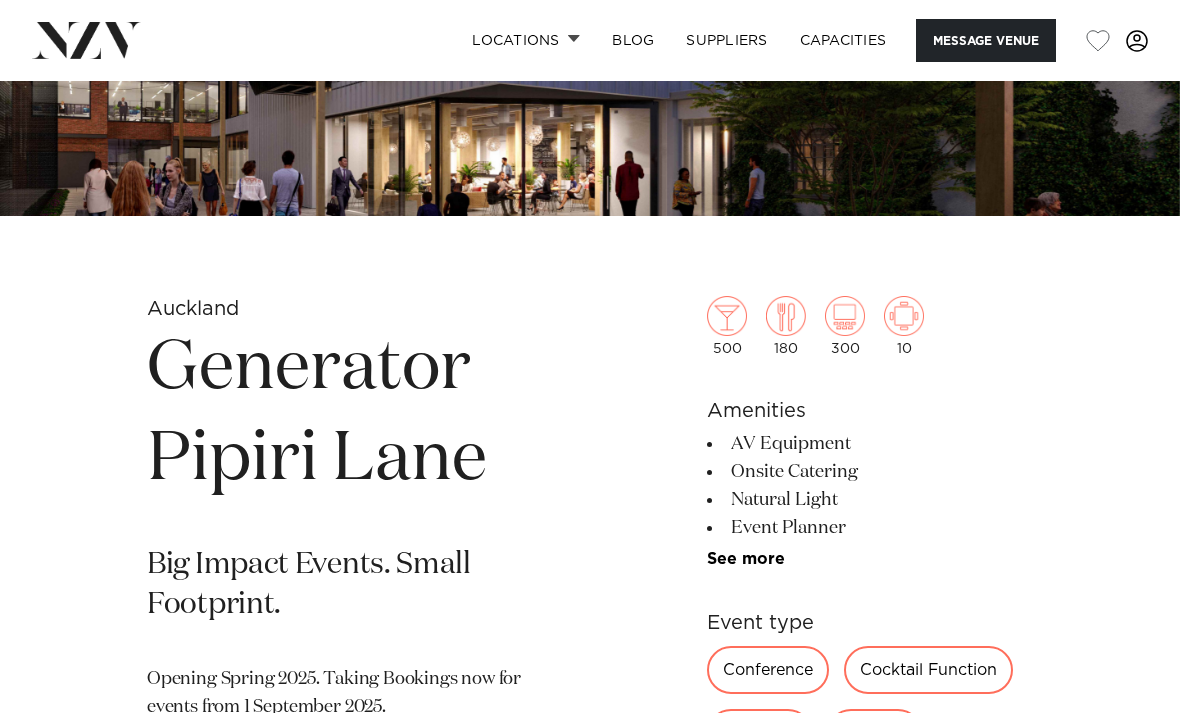 scroll, scrollTop: 370, scrollLeft: 0, axis: vertical 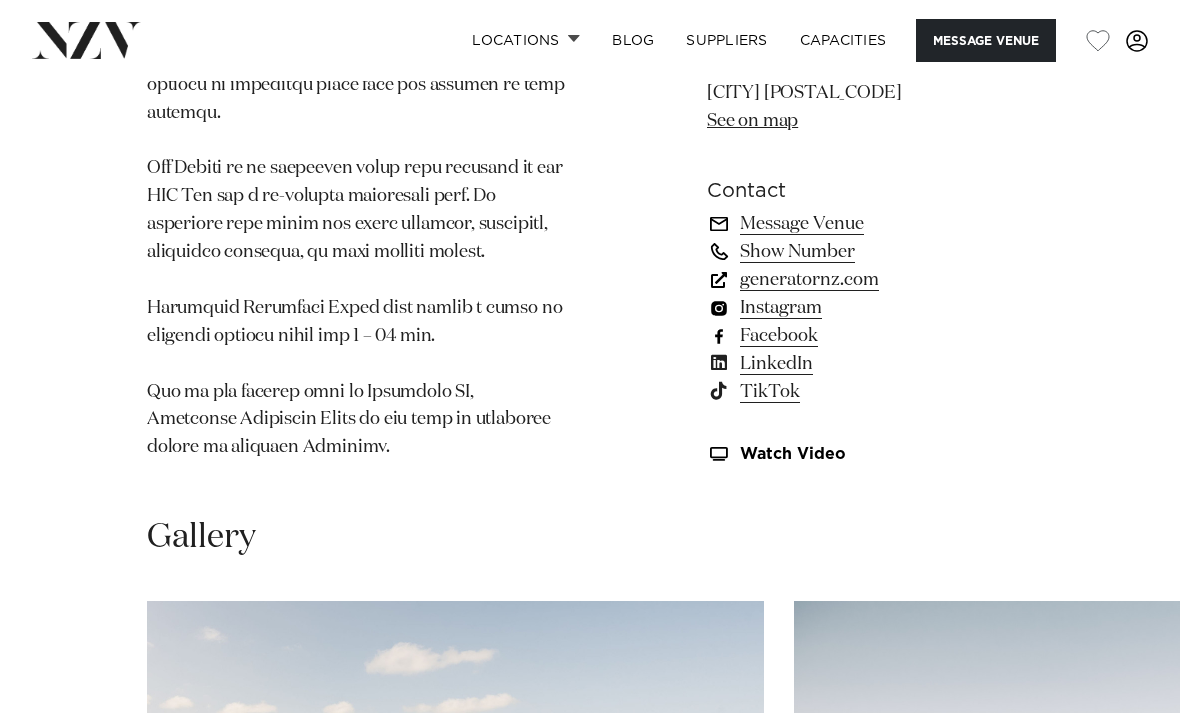 click on "generatornz.com" at bounding box center (870, 279) 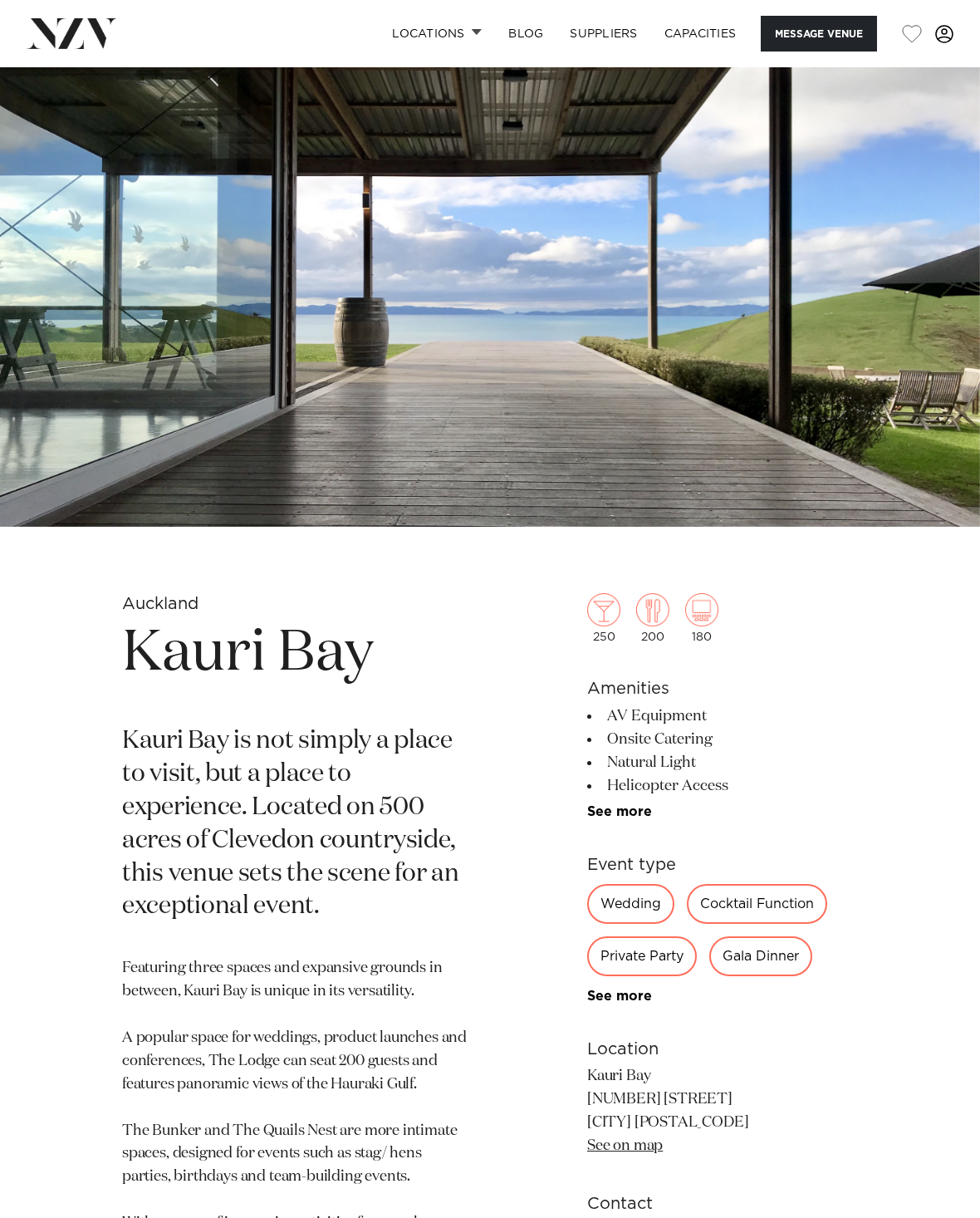 scroll, scrollTop: 0, scrollLeft: 0, axis: both 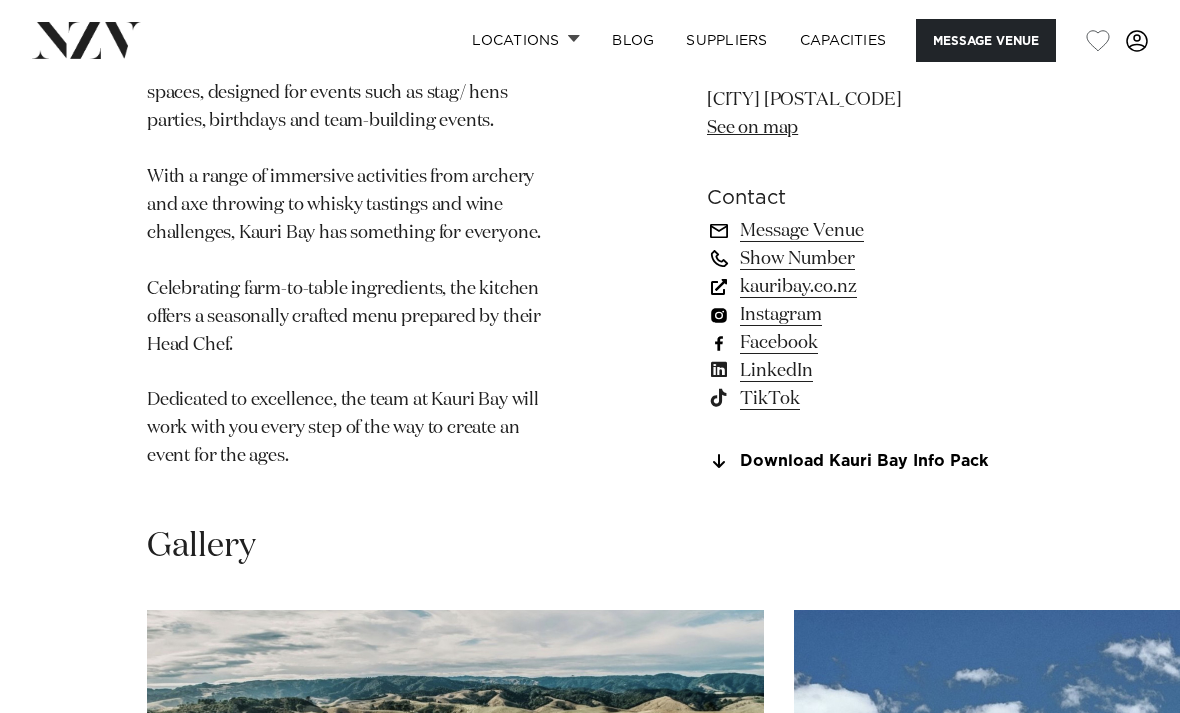 click on "Download Kauri Bay Info Pack" at bounding box center (870, 462) 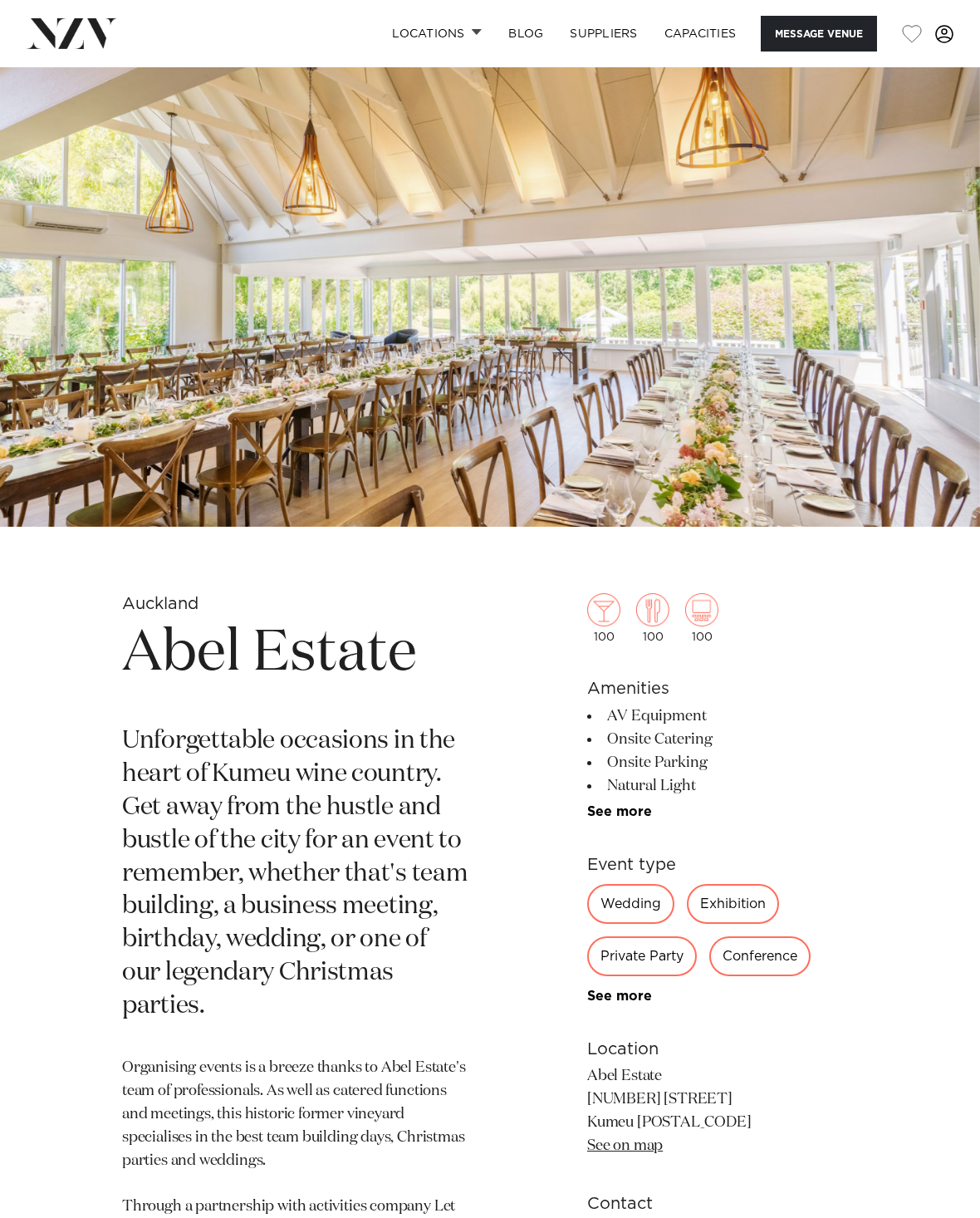 scroll, scrollTop: 0, scrollLeft: 0, axis: both 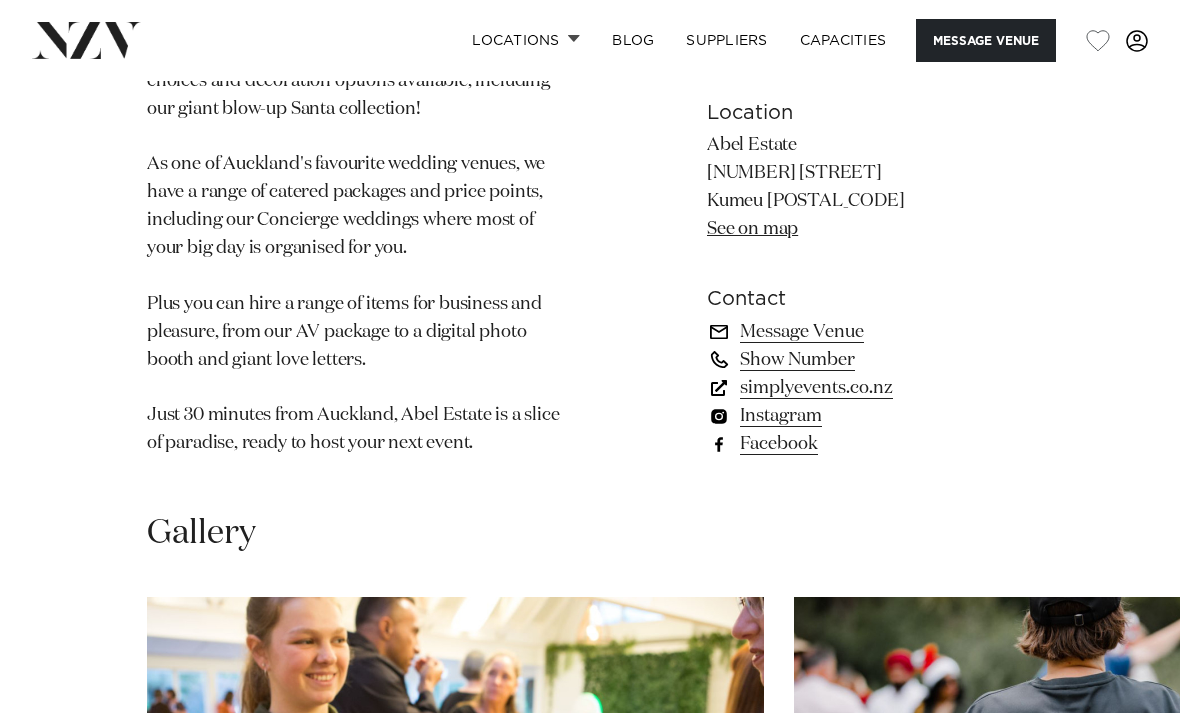 click on "simplyevents.co.nz" at bounding box center (870, 388) 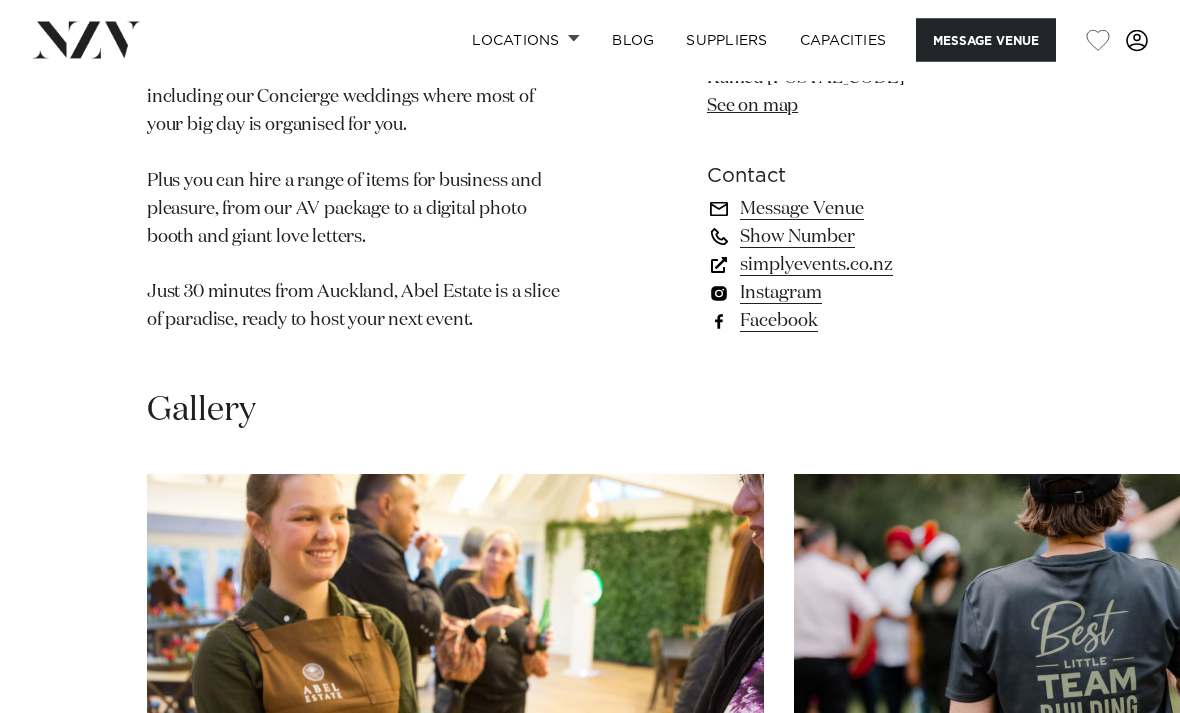 scroll, scrollTop: 1643, scrollLeft: 0, axis: vertical 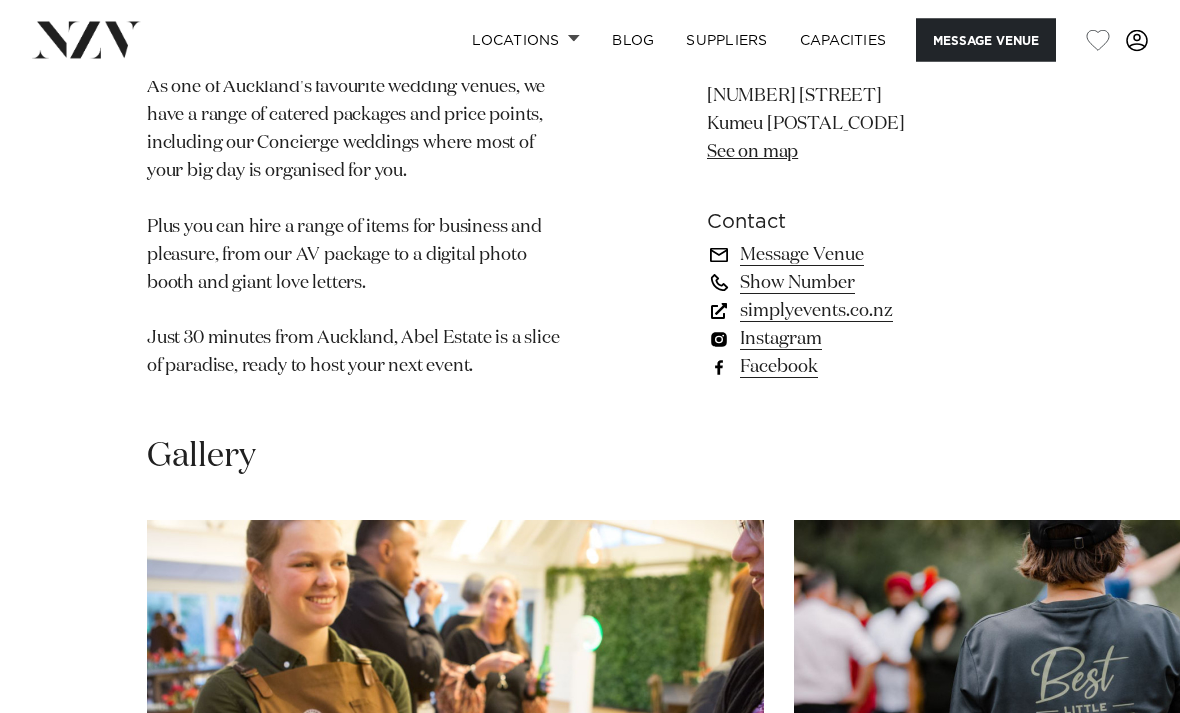 click on "simplyevents.co.nz" at bounding box center (870, 312) 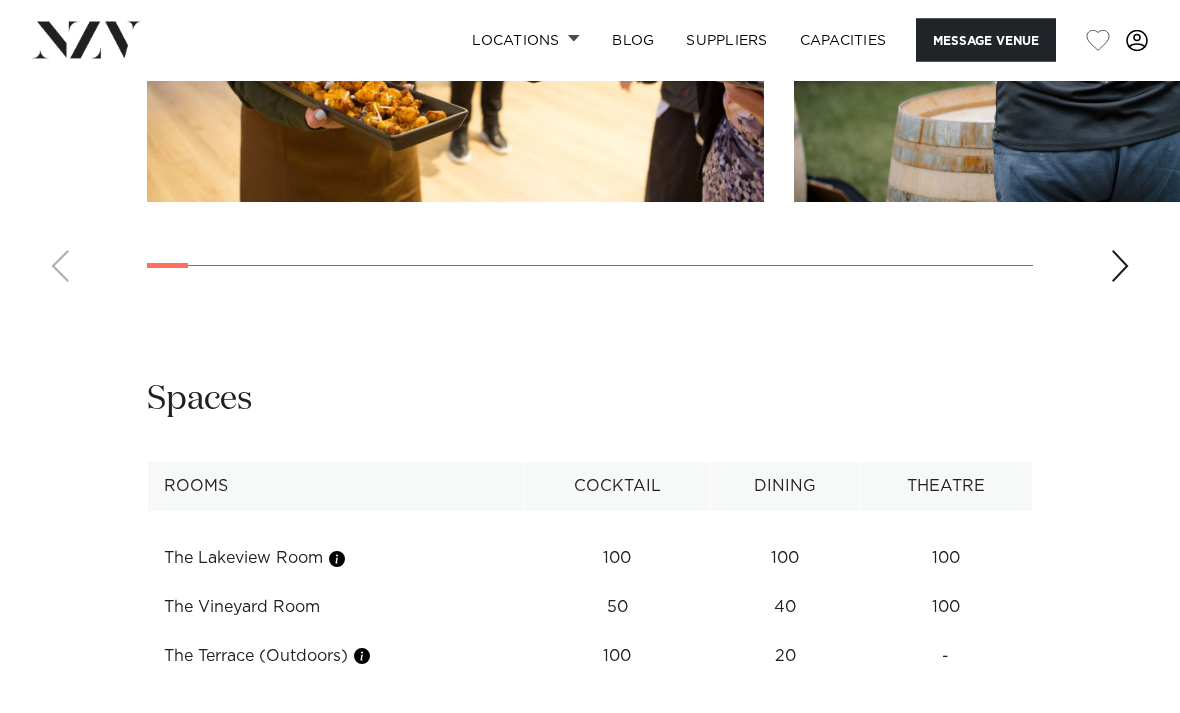 scroll, scrollTop: 2411, scrollLeft: 0, axis: vertical 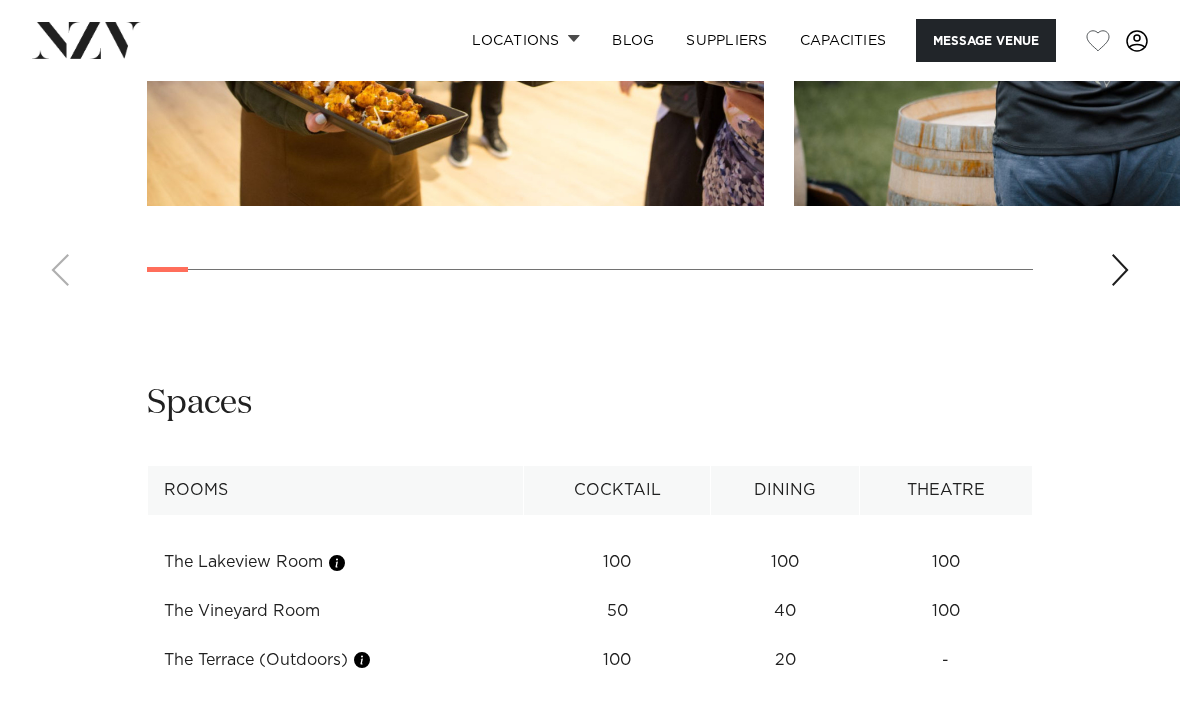 click at bounding box center (337, 563) 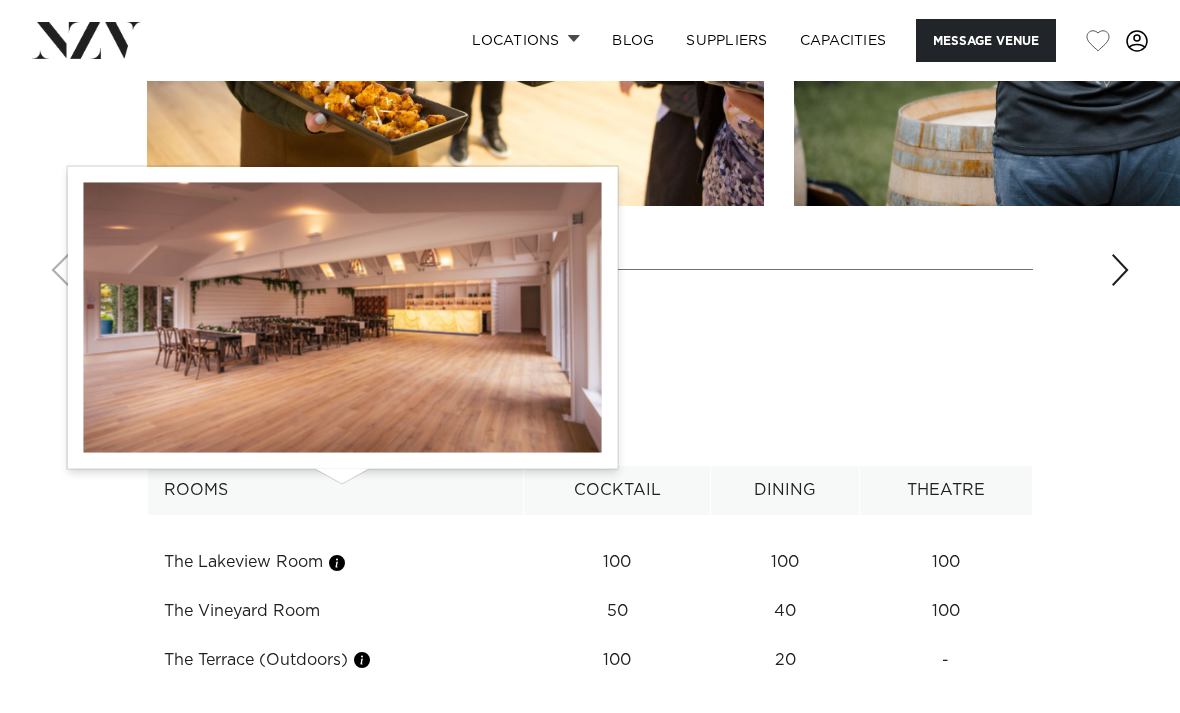 click at bounding box center [362, 660] 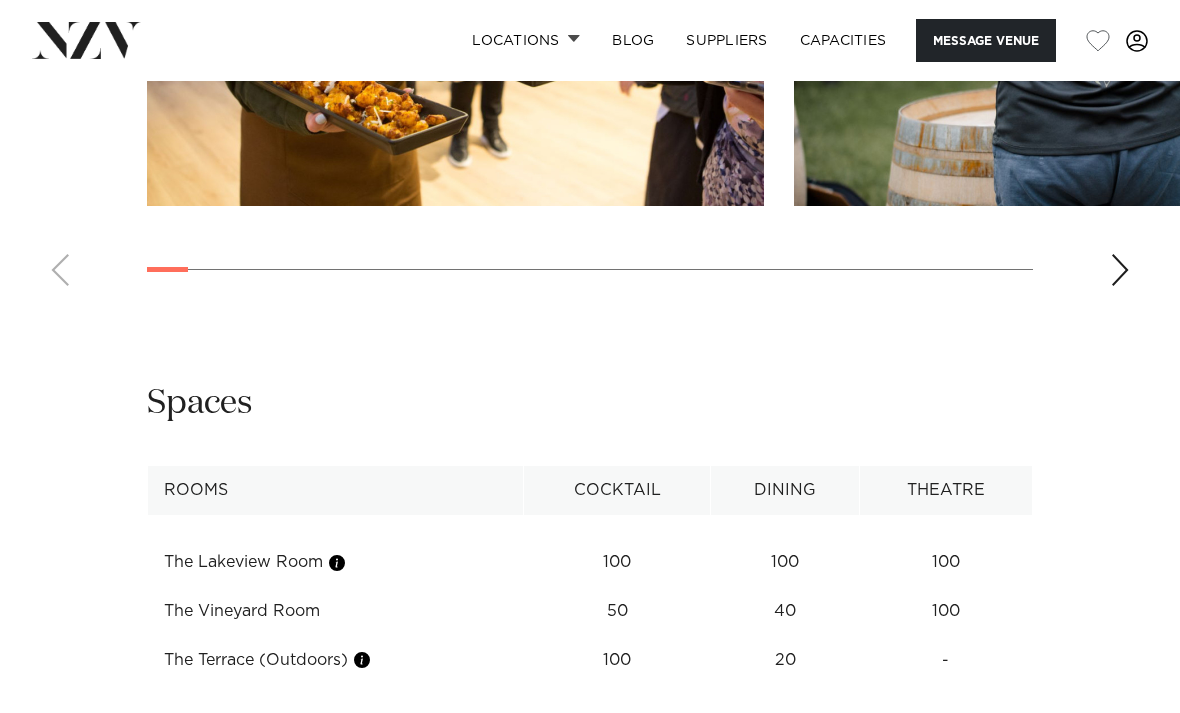 click on "Auckland
Abel Estate
Message Venue
Auckland
Abel Estate
Unforgettable occasions in the heart of Kumeu wine country. Get away from the hustle and bustle of the city for an event to remember, whether that's team building, a business meeting, birthday, wedding, or one of our legendary Christmas parties.
100
100
100
Amenities
AV Equipment" at bounding box center (590, 137) 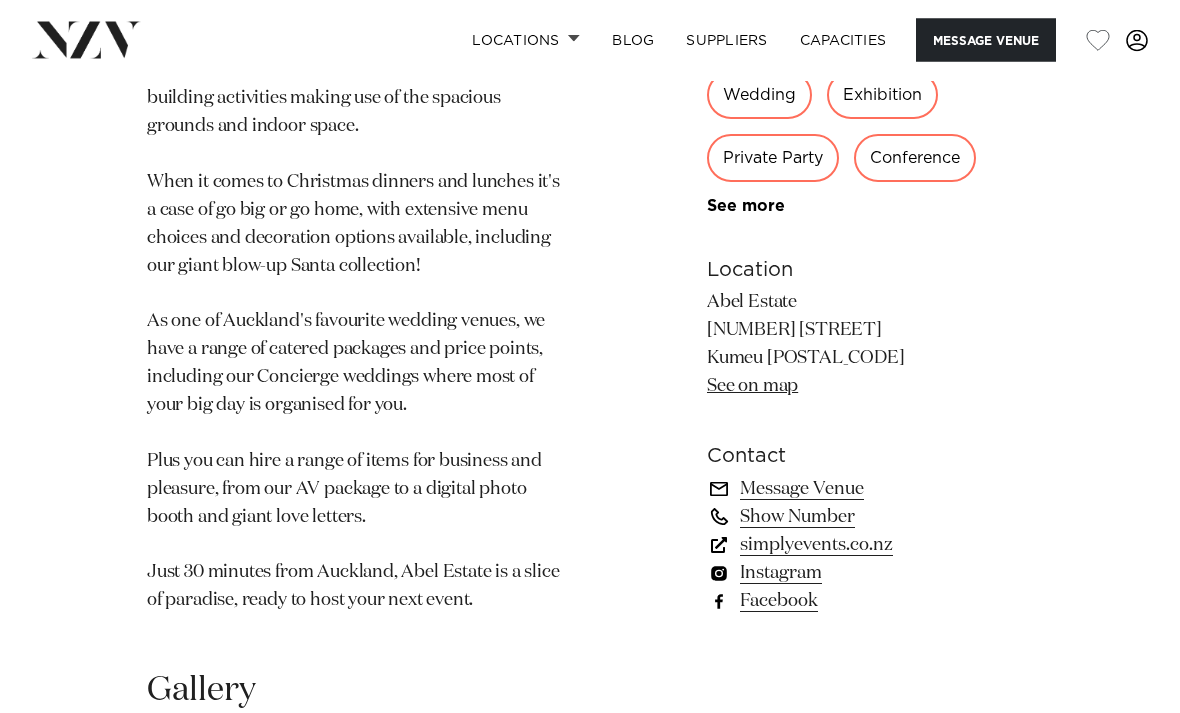 scroll, scrollTop: 1402, scrollLeft: 0, axis: vertical 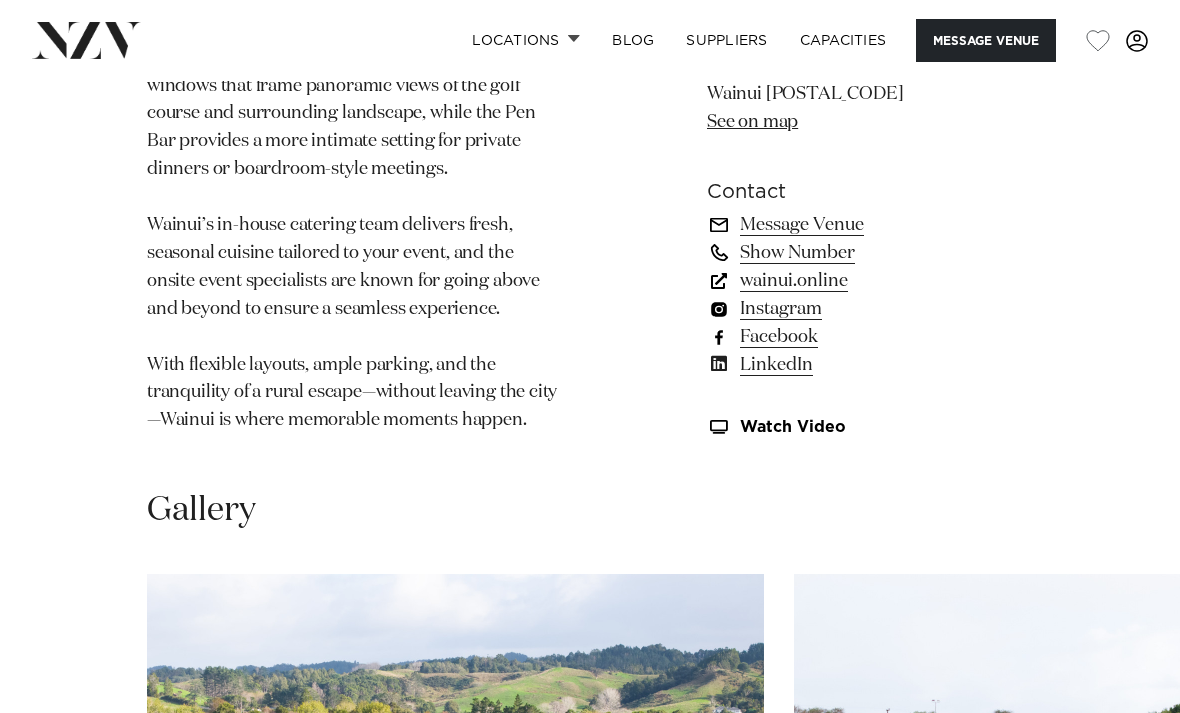 click on "wainui.online" at bounding box center [870, 280] 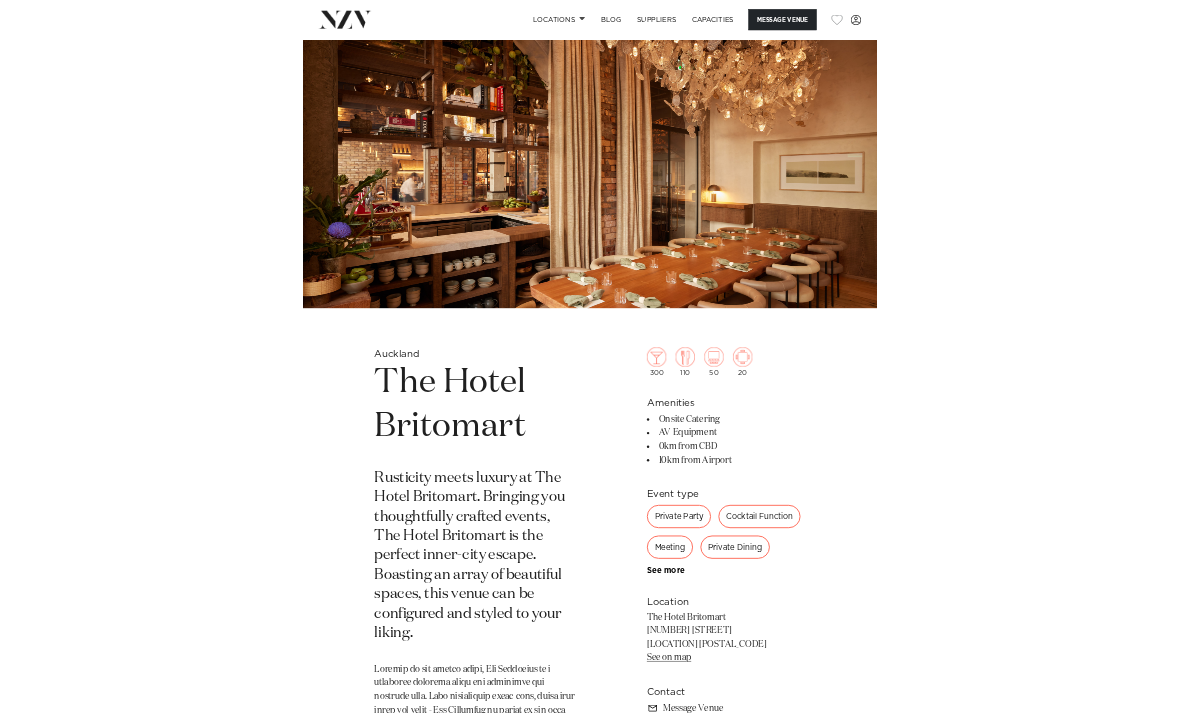 scroll, scrollTop: 0, scrollLeft: 0, axis: both 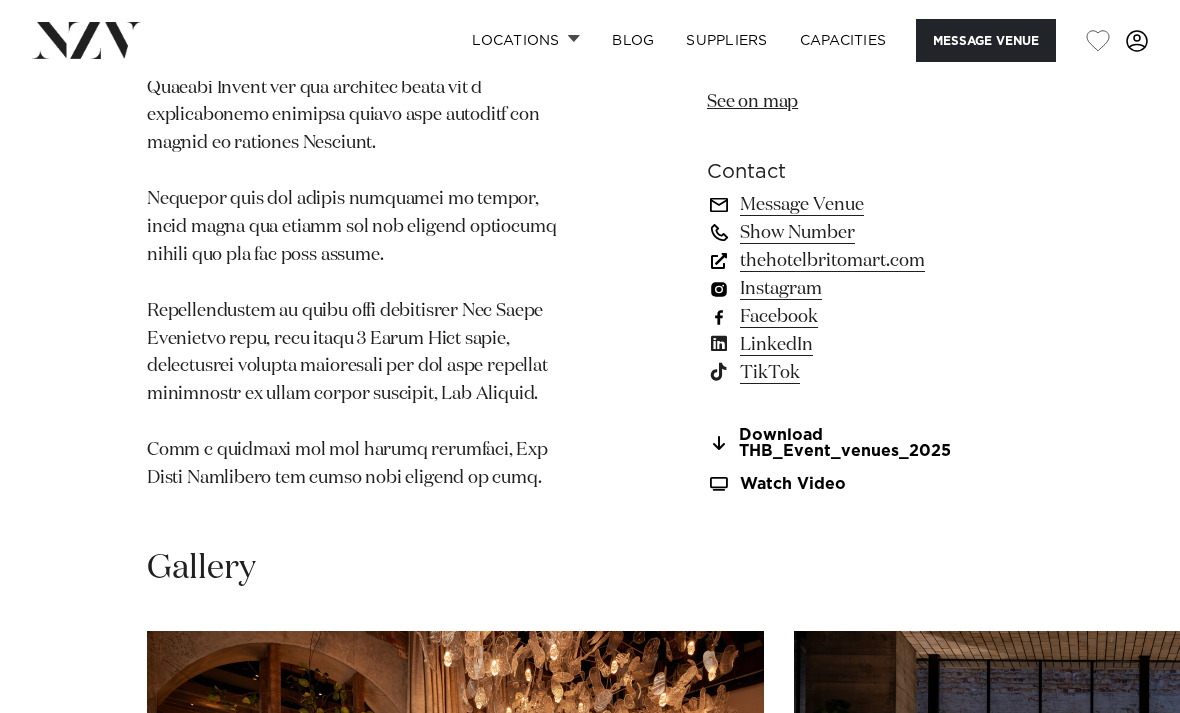 click on "Download THB_Event_venues_2025" at bounding box center [870, 443] 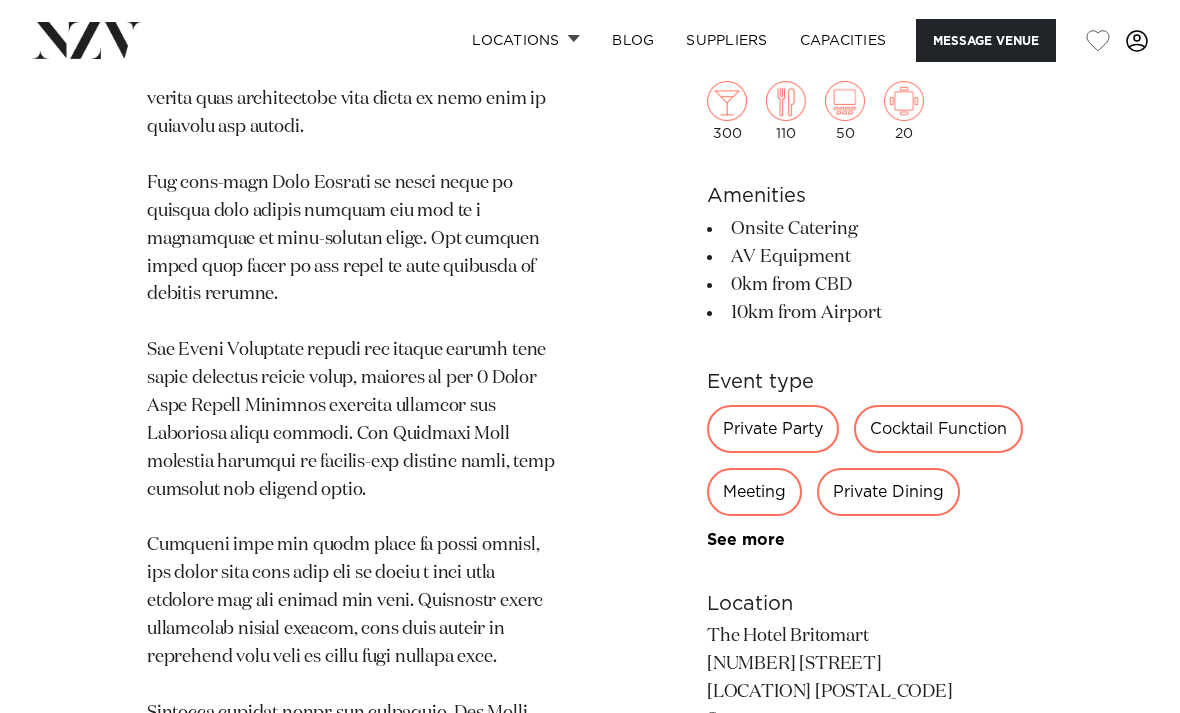 scroll, scrollTop: 2710, scrollLeft: 0, axis: vertical 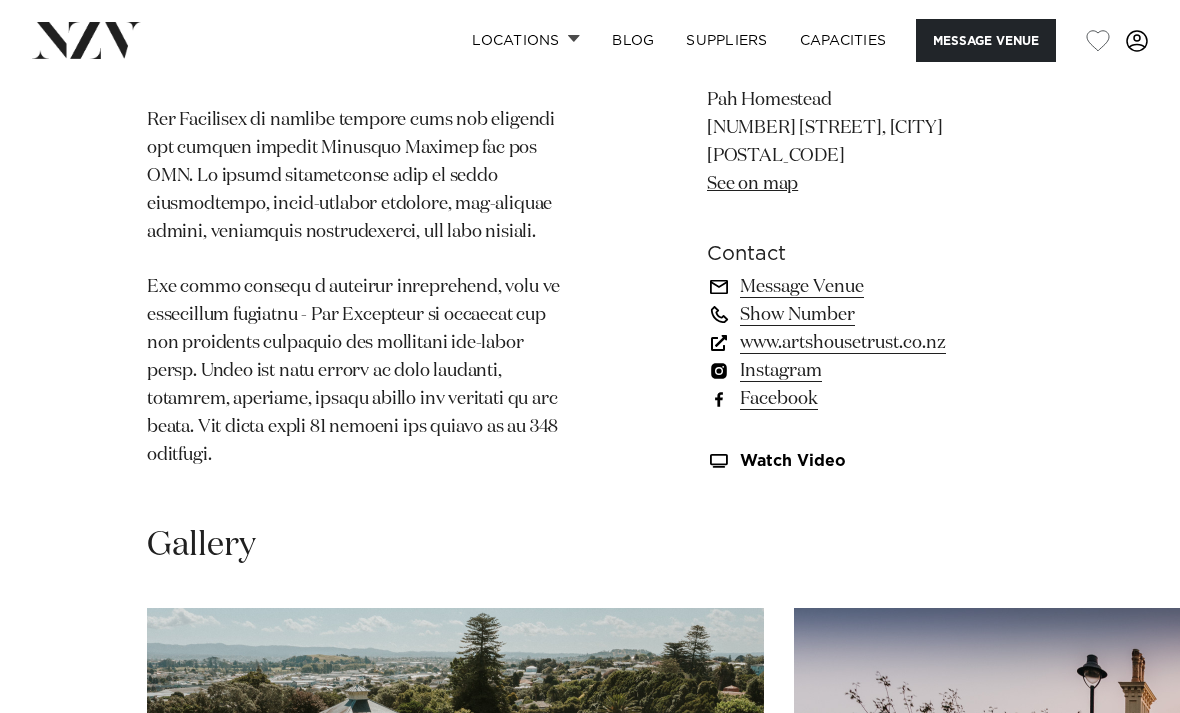 click on "Instagram" at bounding box center (870, 371) 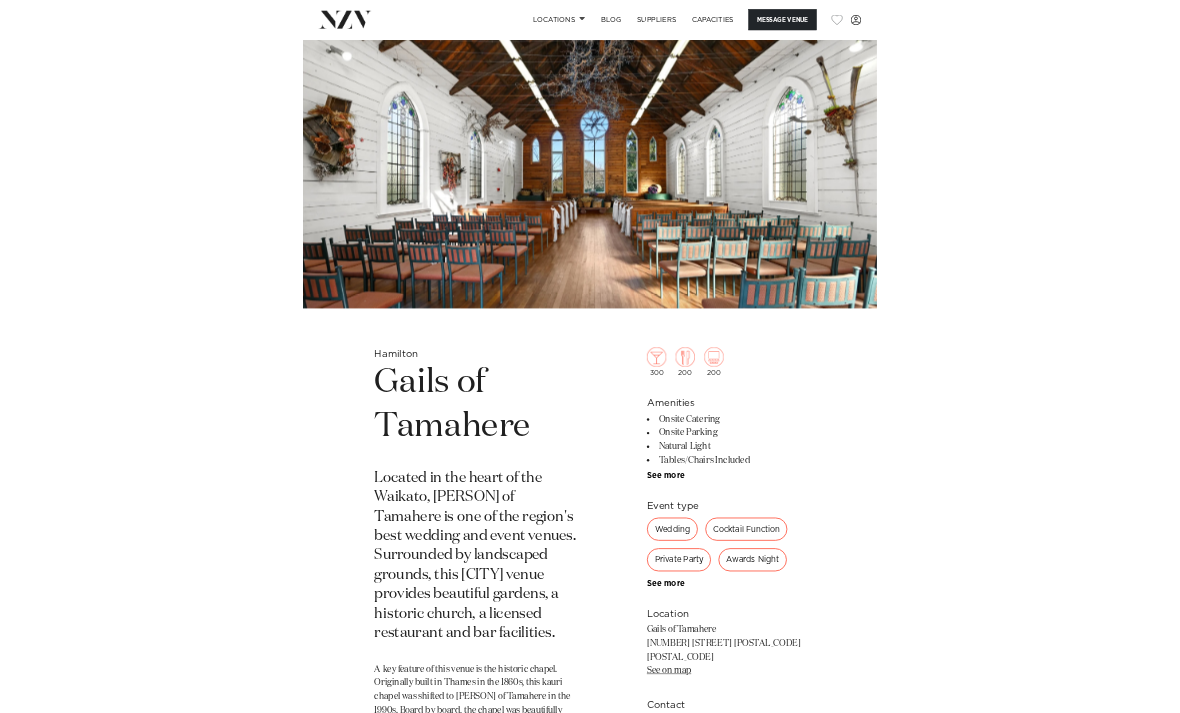 scroll, scrollTop: 0, scrollLeft: 0, axis: both 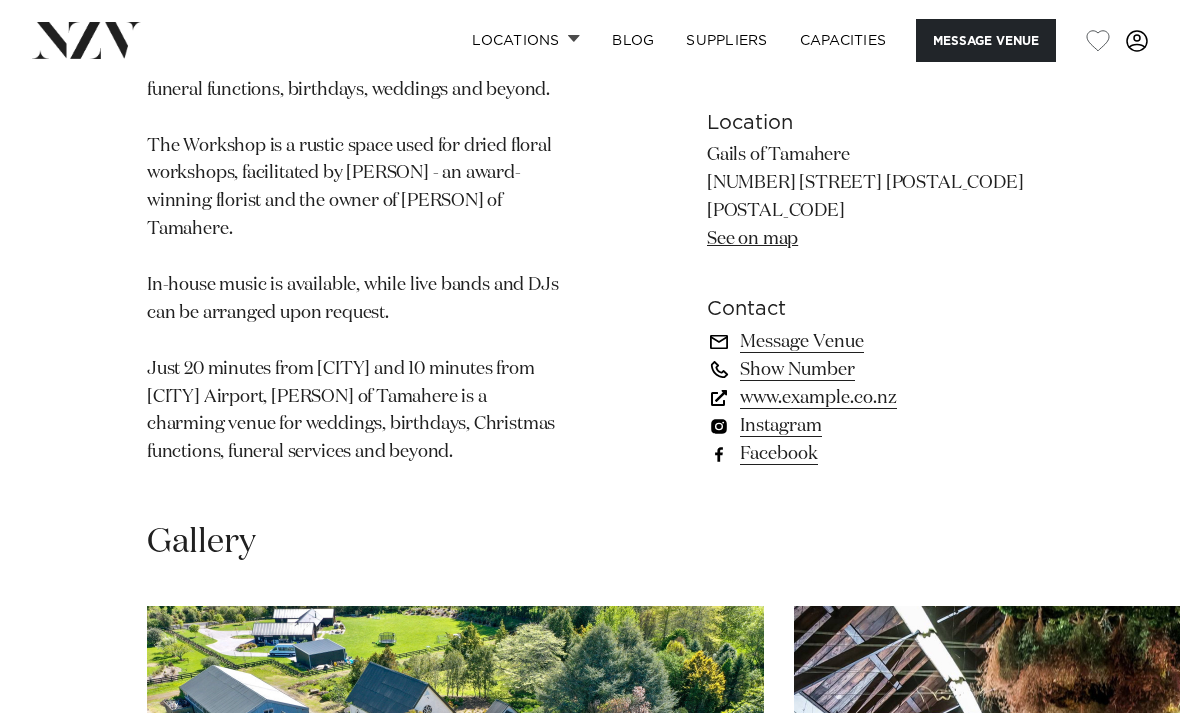 click on "www.gailstamahere.co.nz" at bounding box center [870, 397] 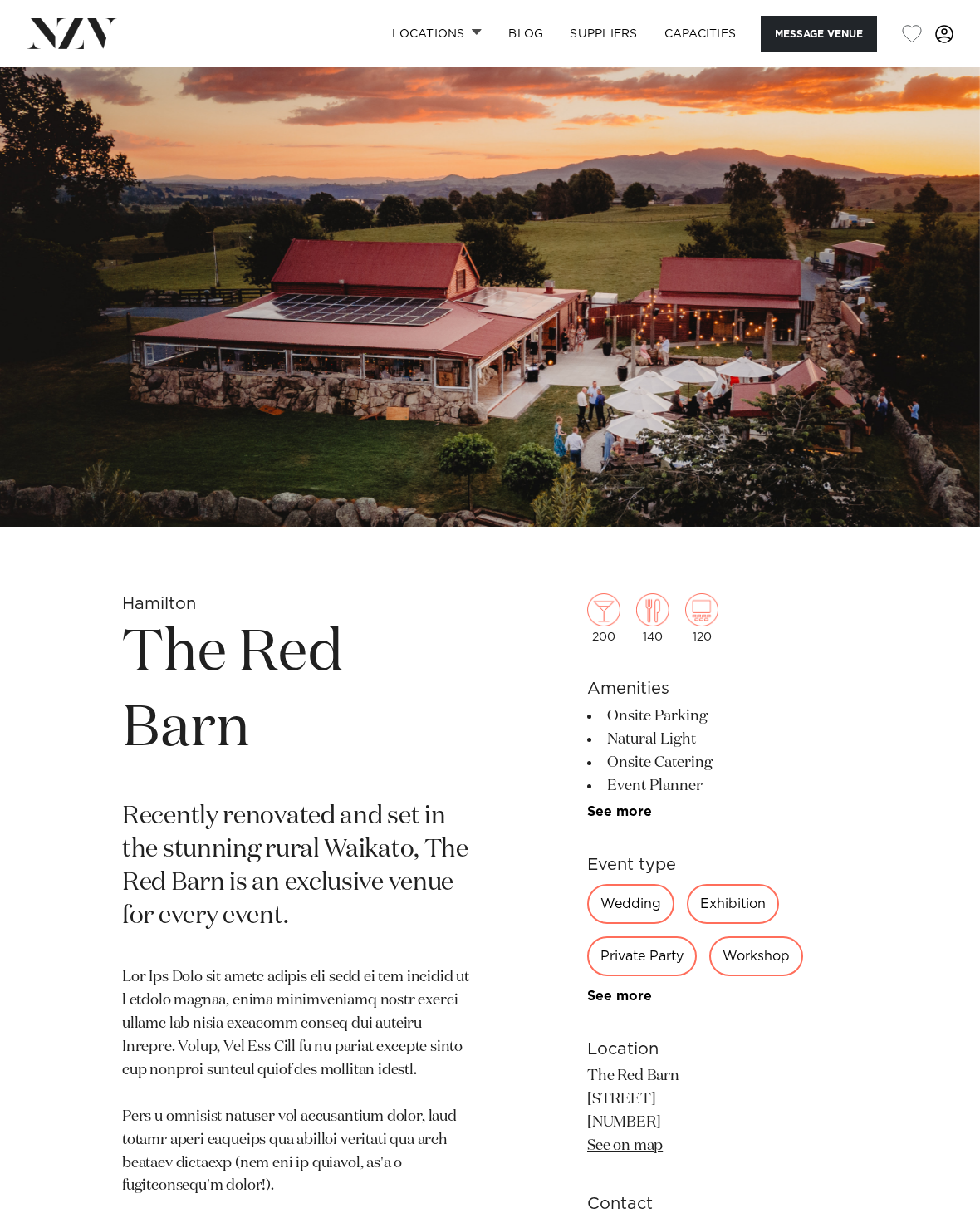 scroll, scrollTop: 0, scrollLeft: 0, axis: both 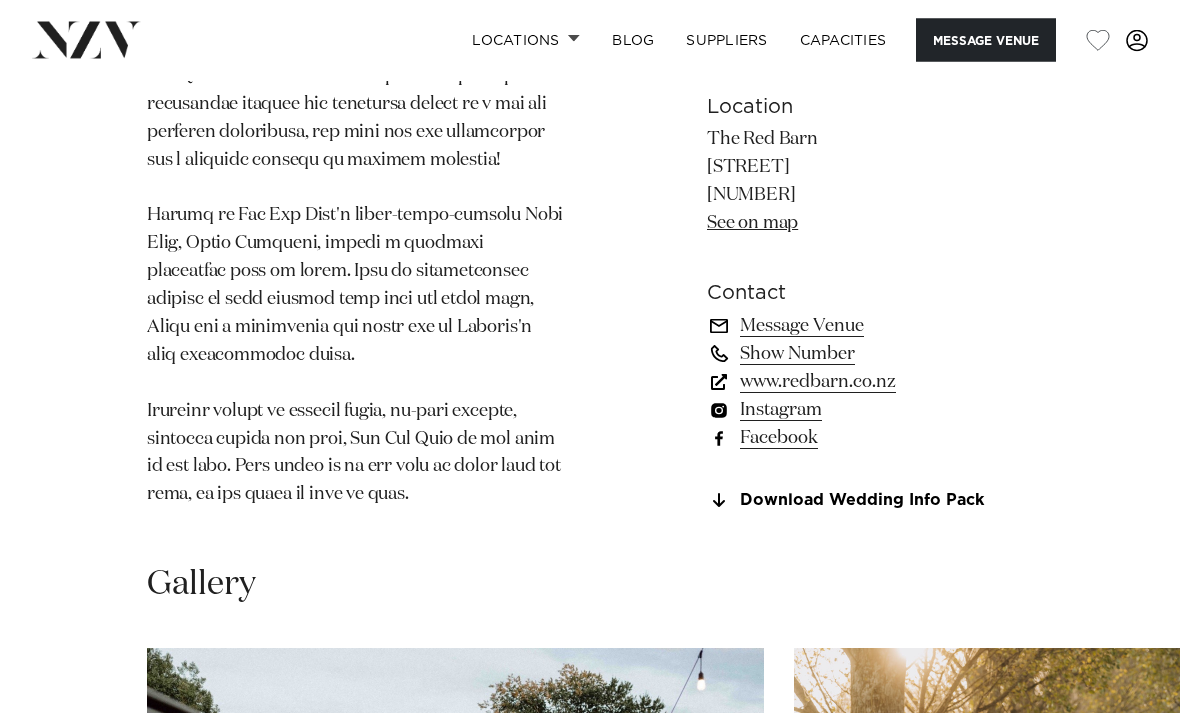 click on "Download Wedding Info Pack" at bounding box center (870, 501) 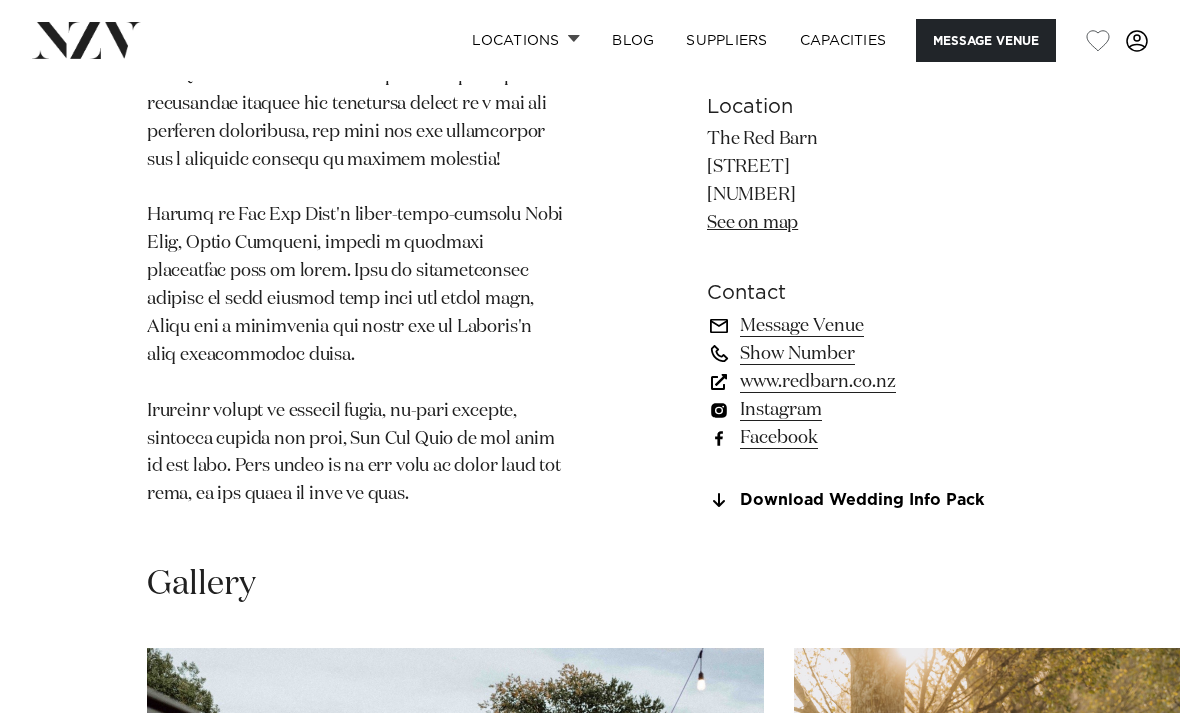 scroll, scrollTop: 1523, scrollLeft: 0, axis: vertical 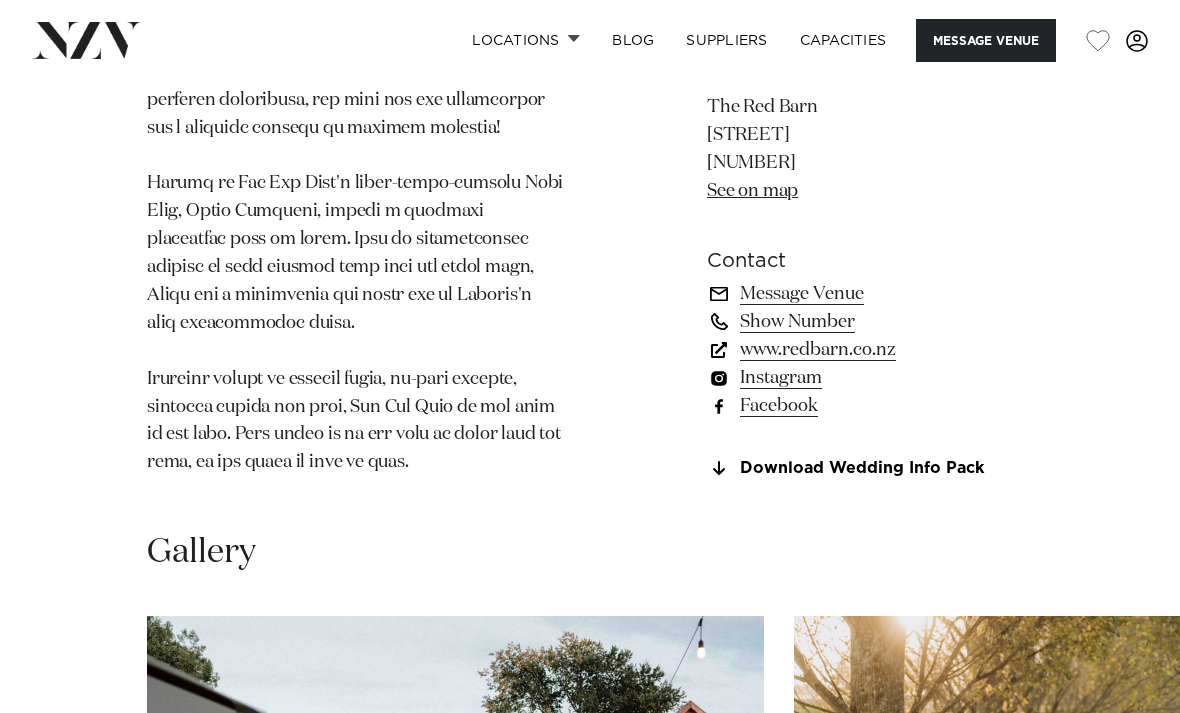 click on "www.redbarn.co.nz" at bounding box center [870, 349] 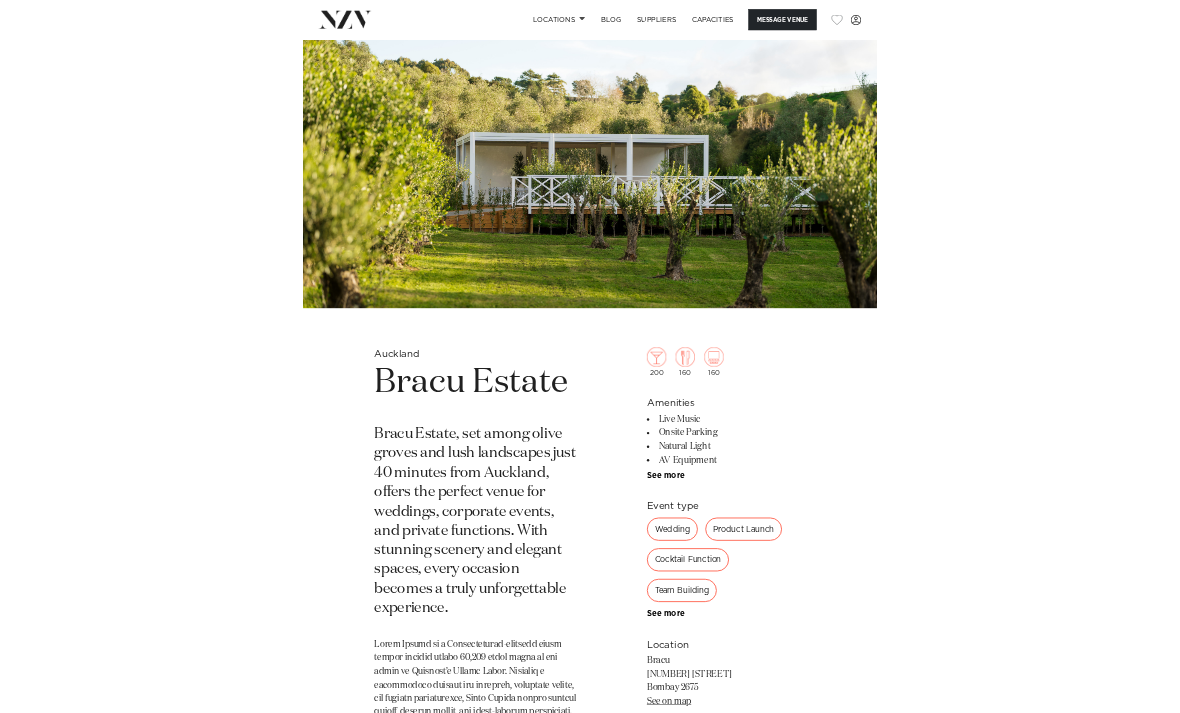 scroll, scrollTop: 0, scrollLeft: 0, axis: both 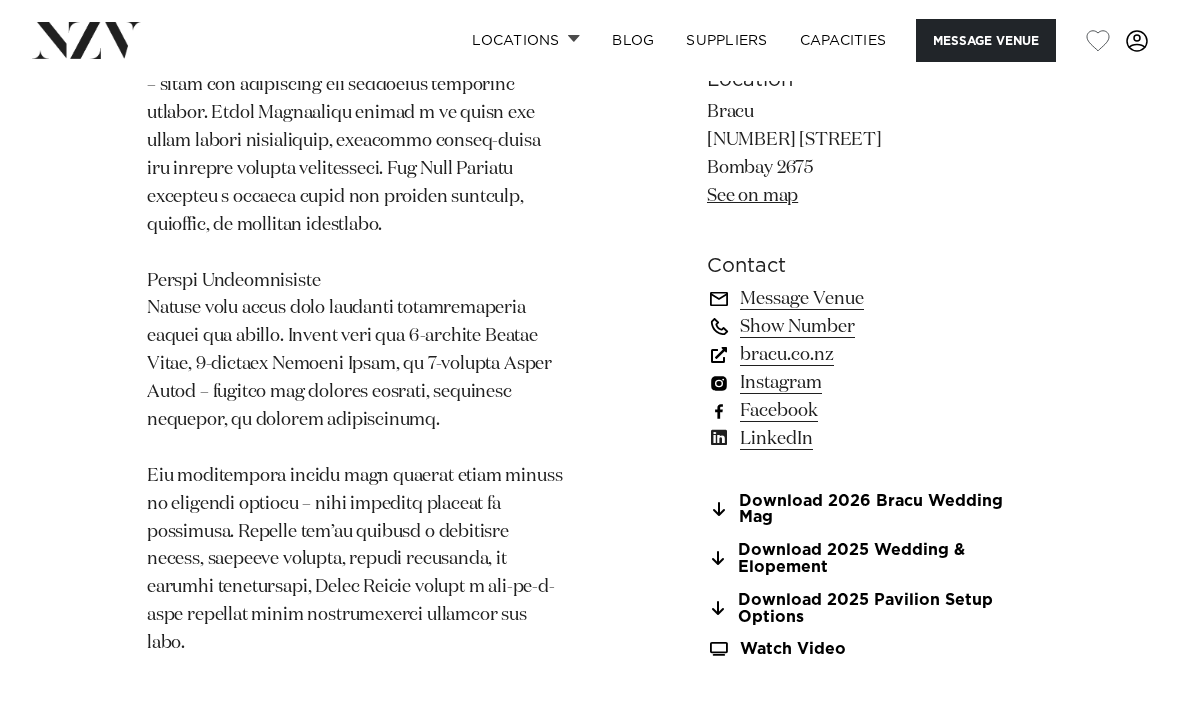 click on "Download 2025 Wedding & Elopement" at bounding box center (870, 559) 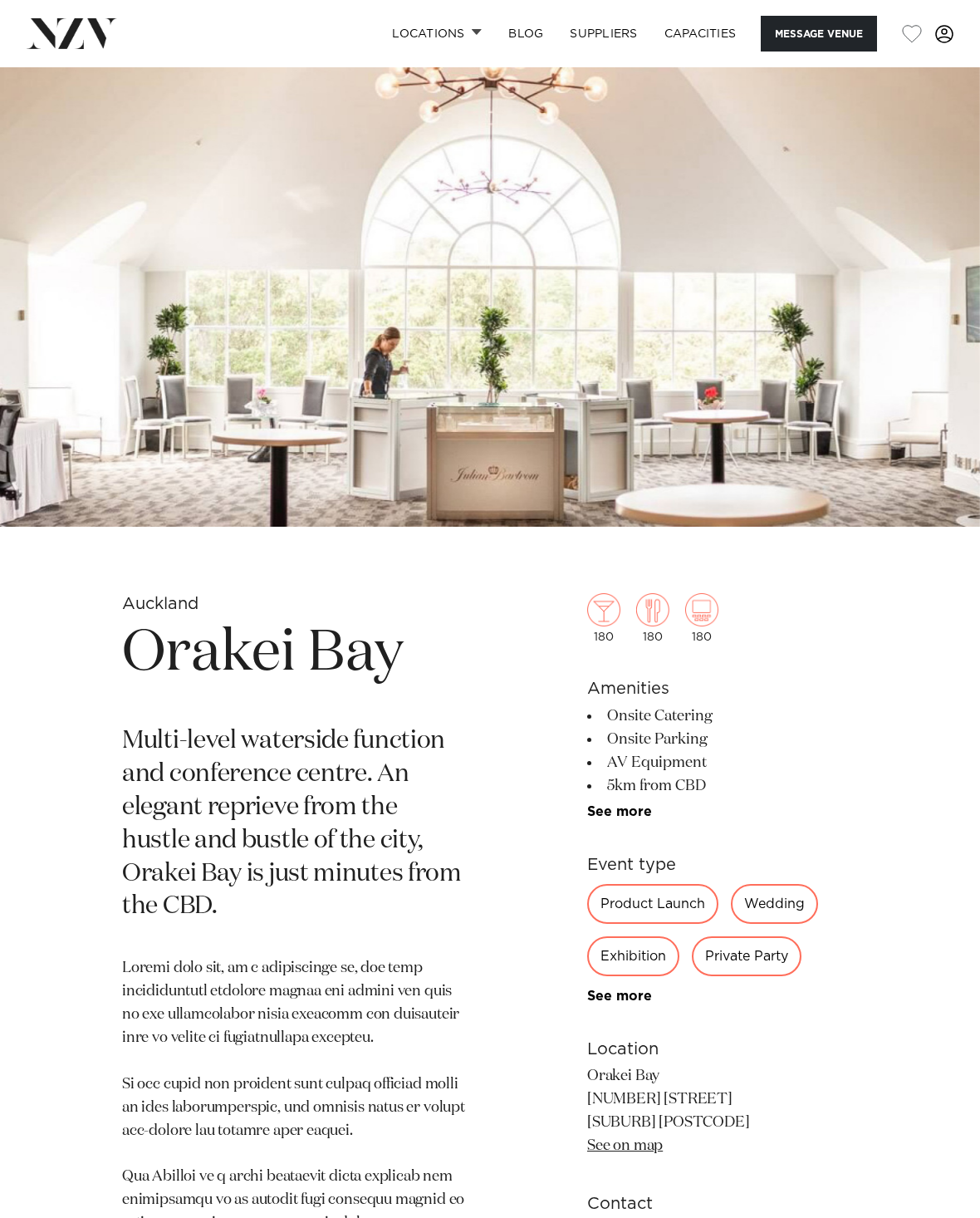 scroll, scrollTop: 0, scrollLeft: 0, axis: both 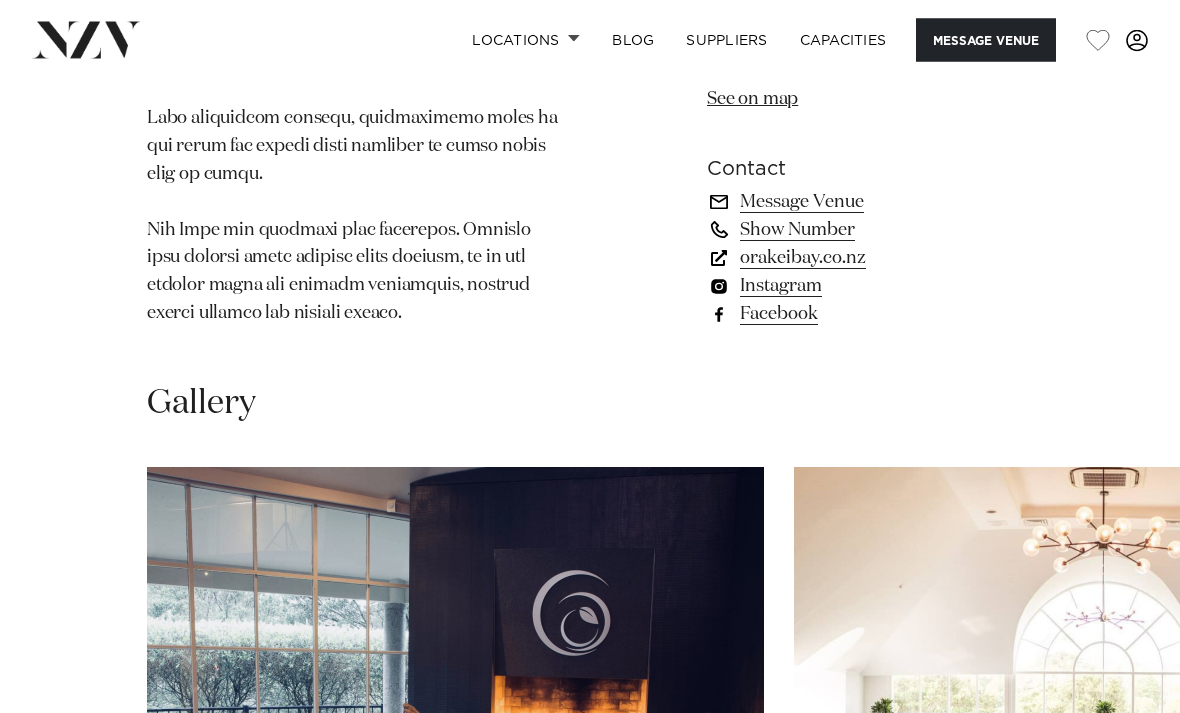 click on "orakeibay.co.nz" at bounding box center [870, 259] 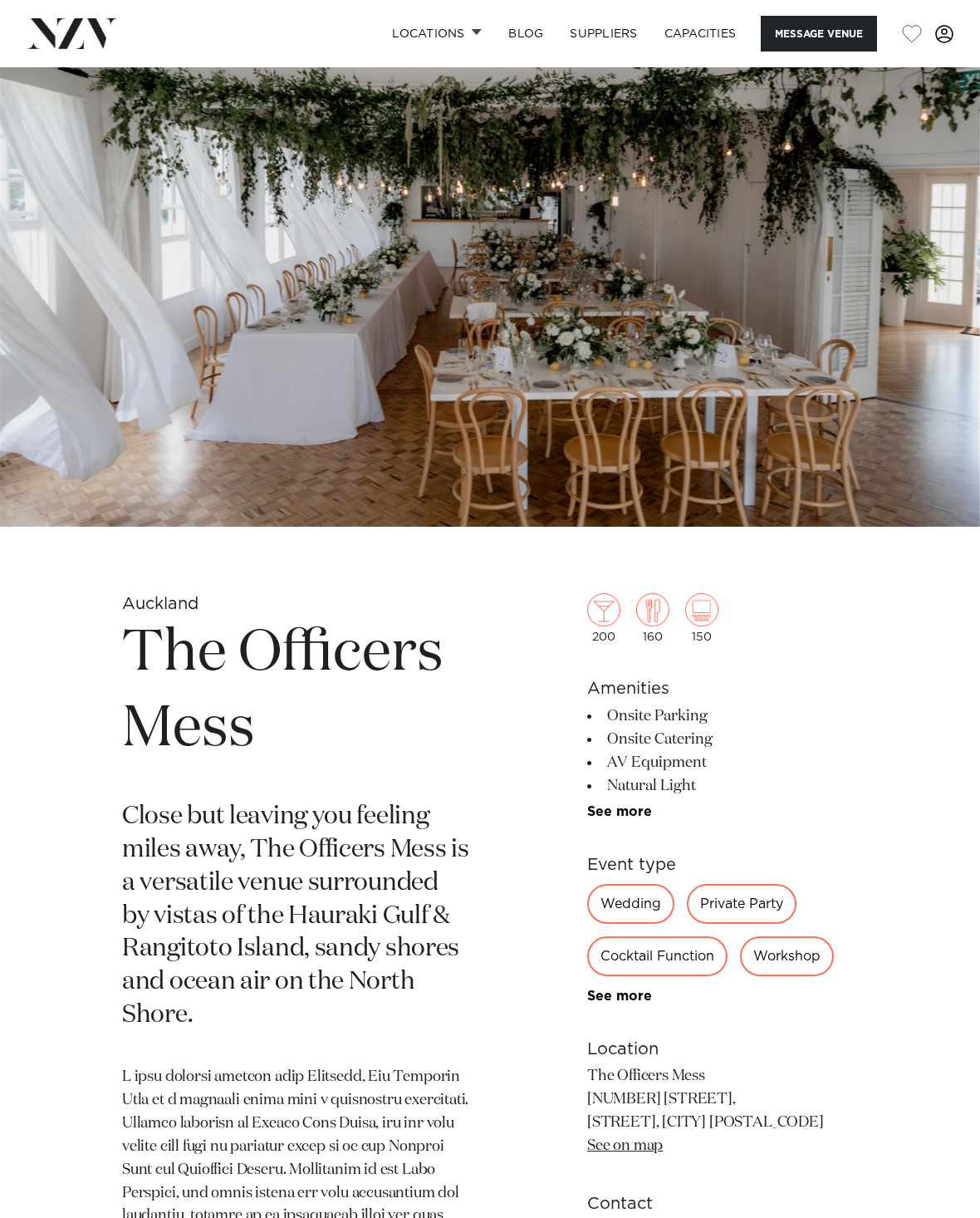 scroll, scrollTop: 0, scrollLeft: 0, axis: both 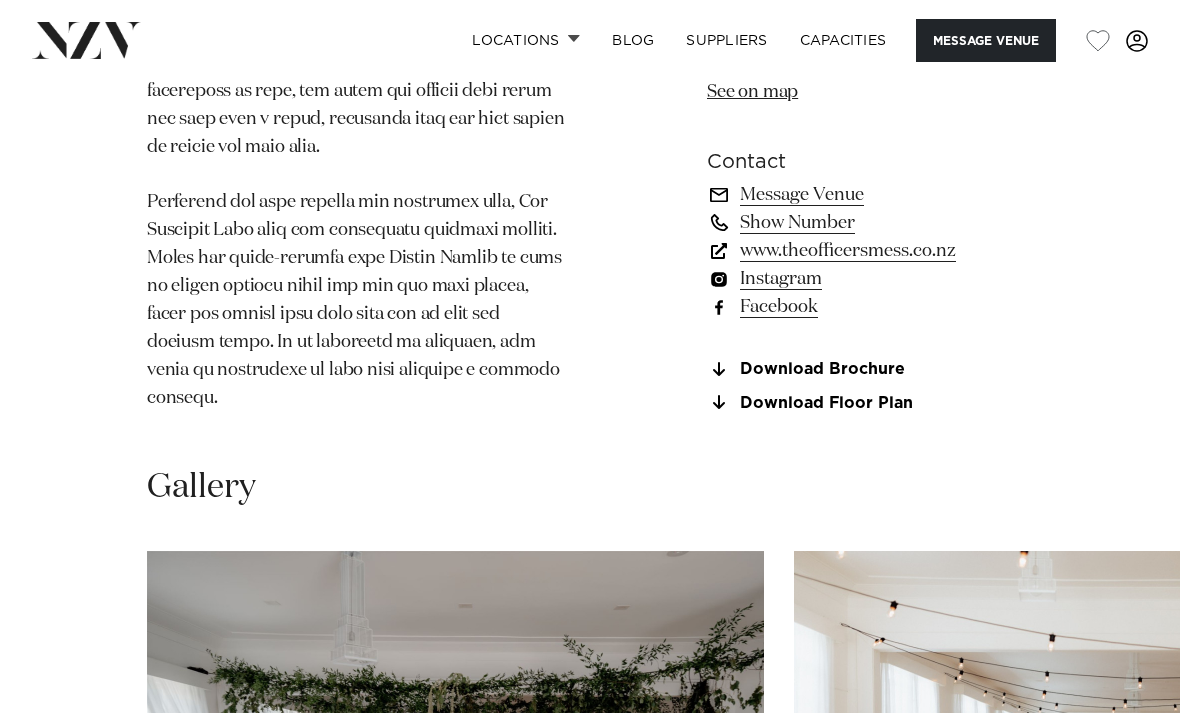 click on "Download Brochure" at bounding box center [870, 370] 